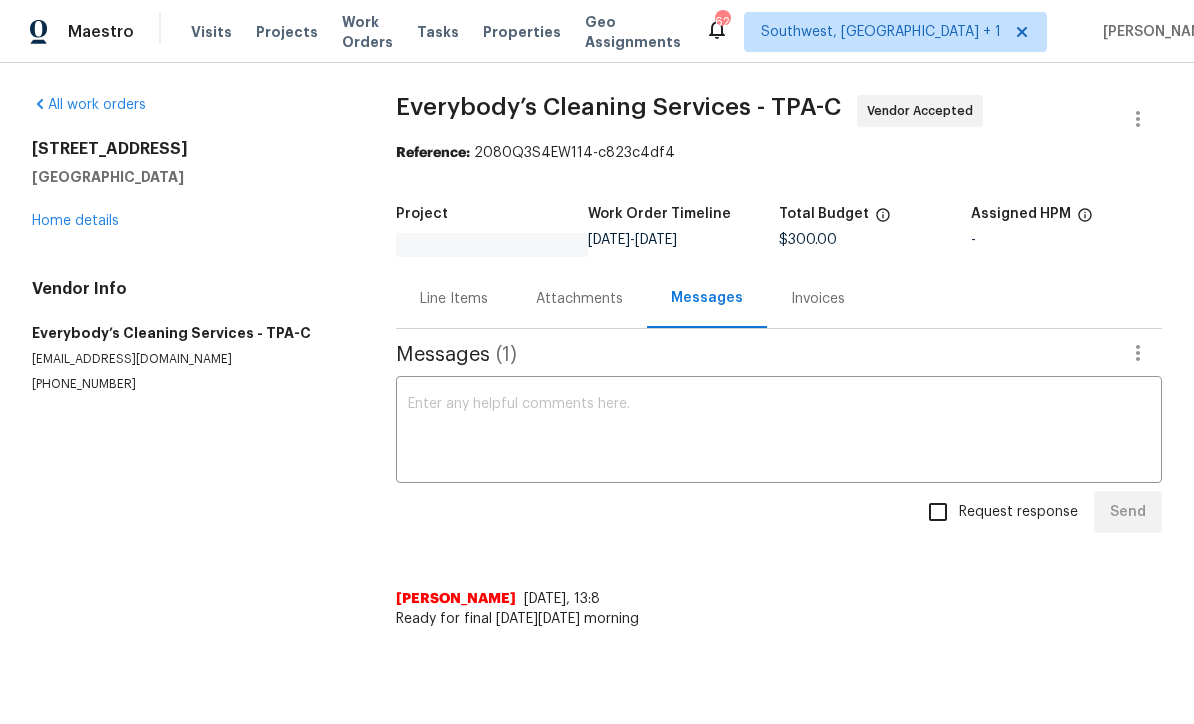 scroll, scrollTop: 0, scrollLeft: 0, axis: both 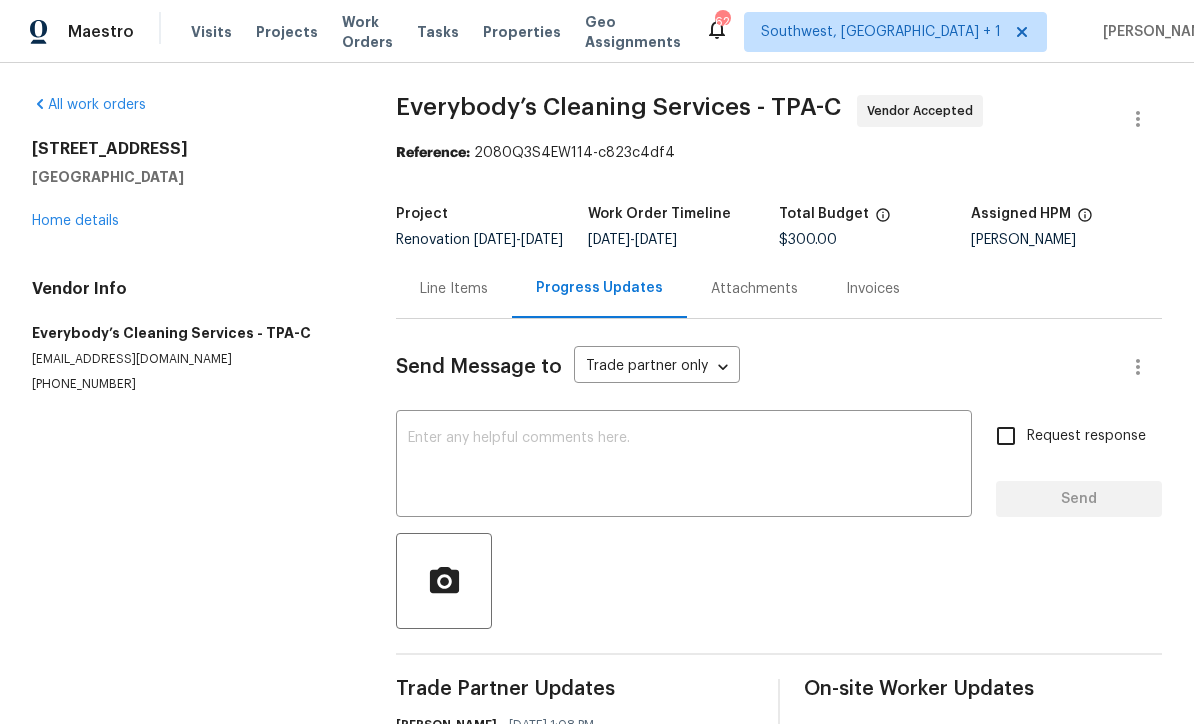click on "Home details" at bounding box center (75, 221) 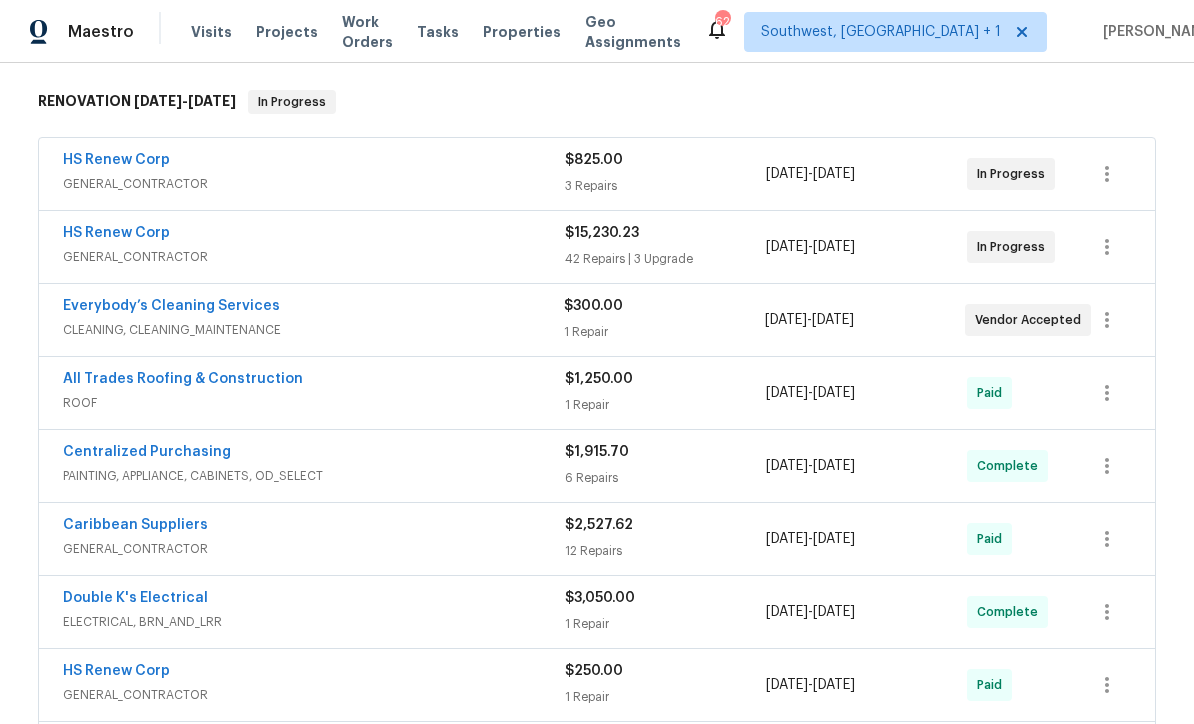 scroll, scrollTop: 315, scrollLeft: 0, axis: vertical 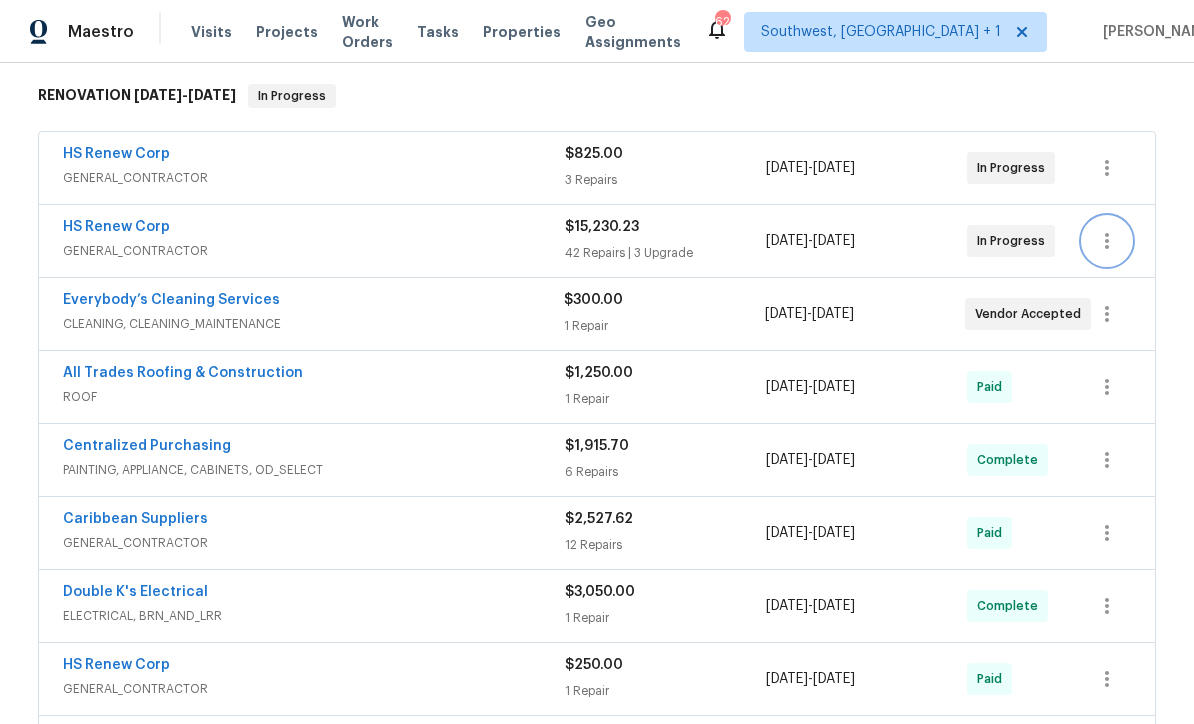 click 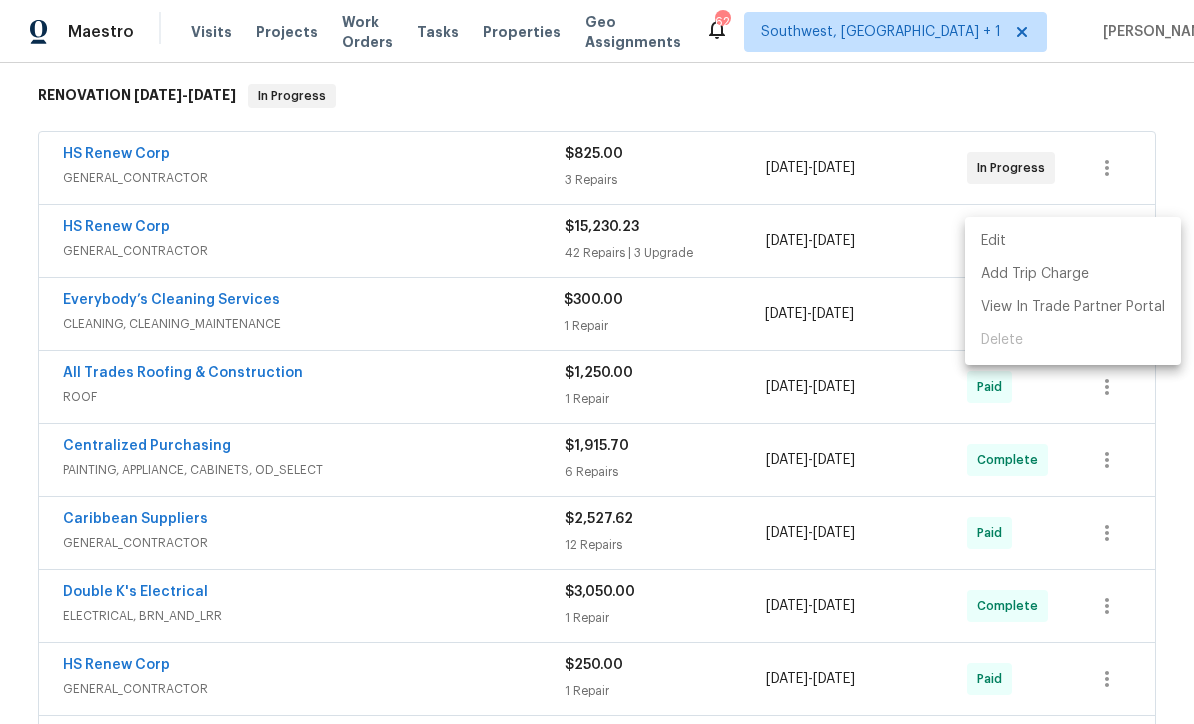 click on "Edit" at bounding box center (1073, 241) 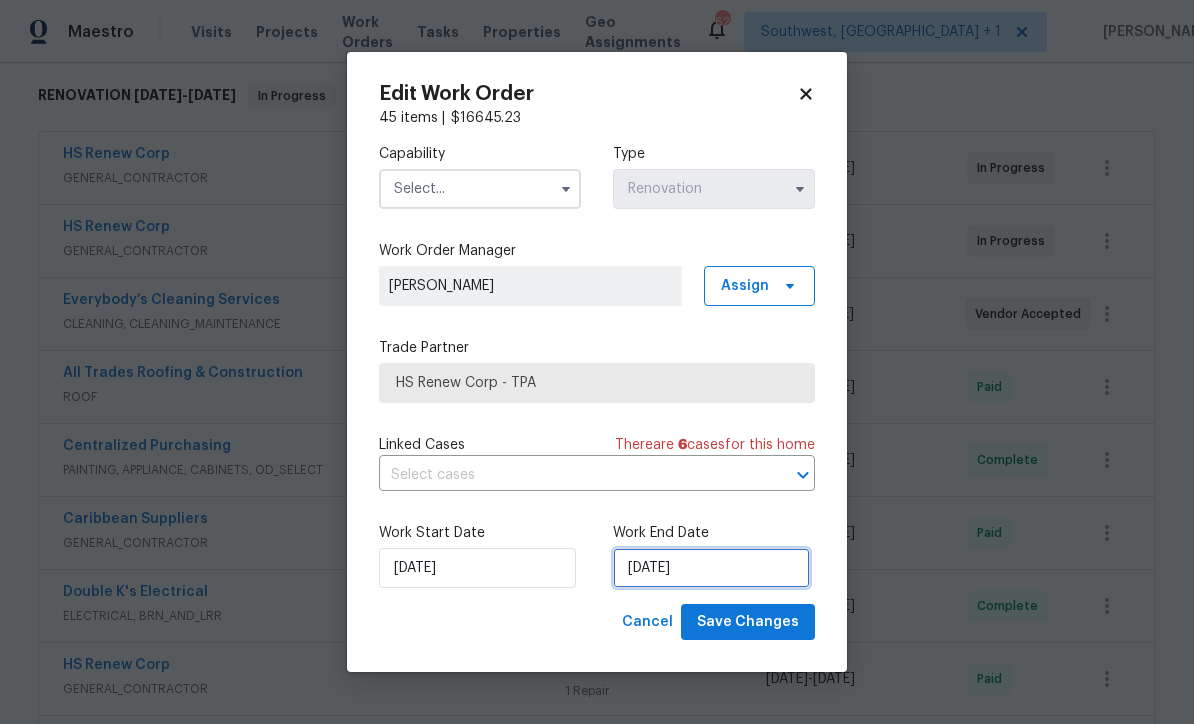 click on "7/11/2025" at bounding box center (711, 568) 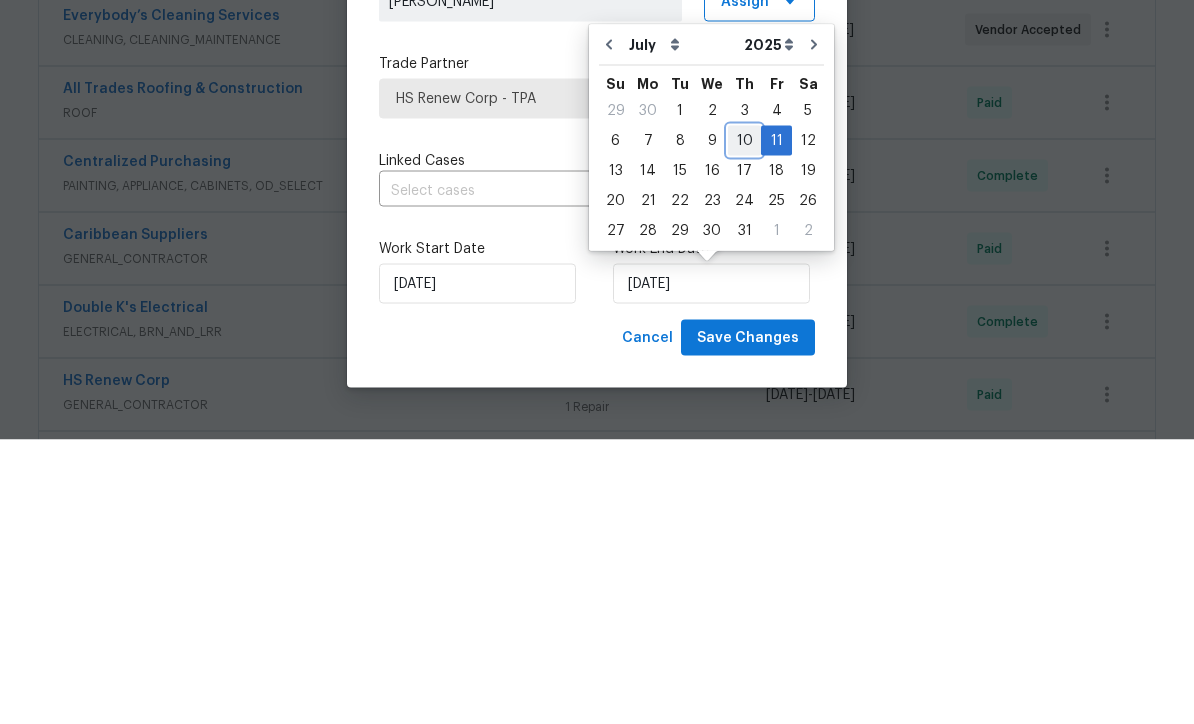 click on "10" at bounding box center (744, 425) 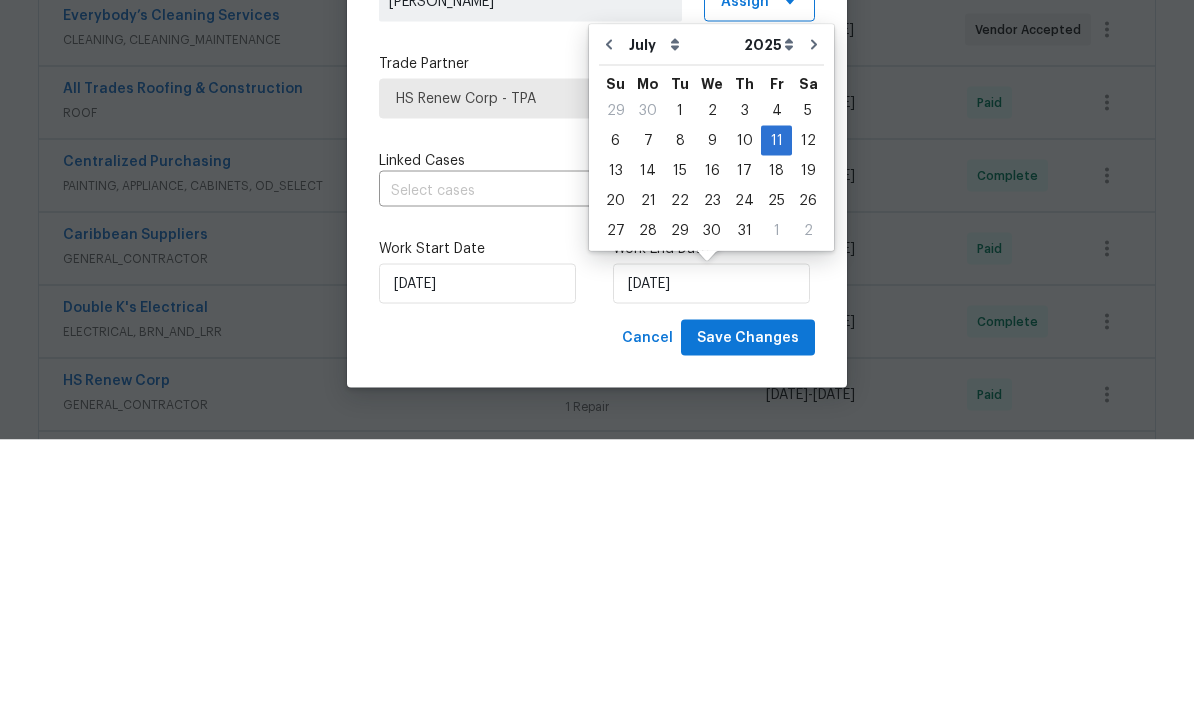scroll, scrollTop: 66, scrollLeft: 0, axis: vertical 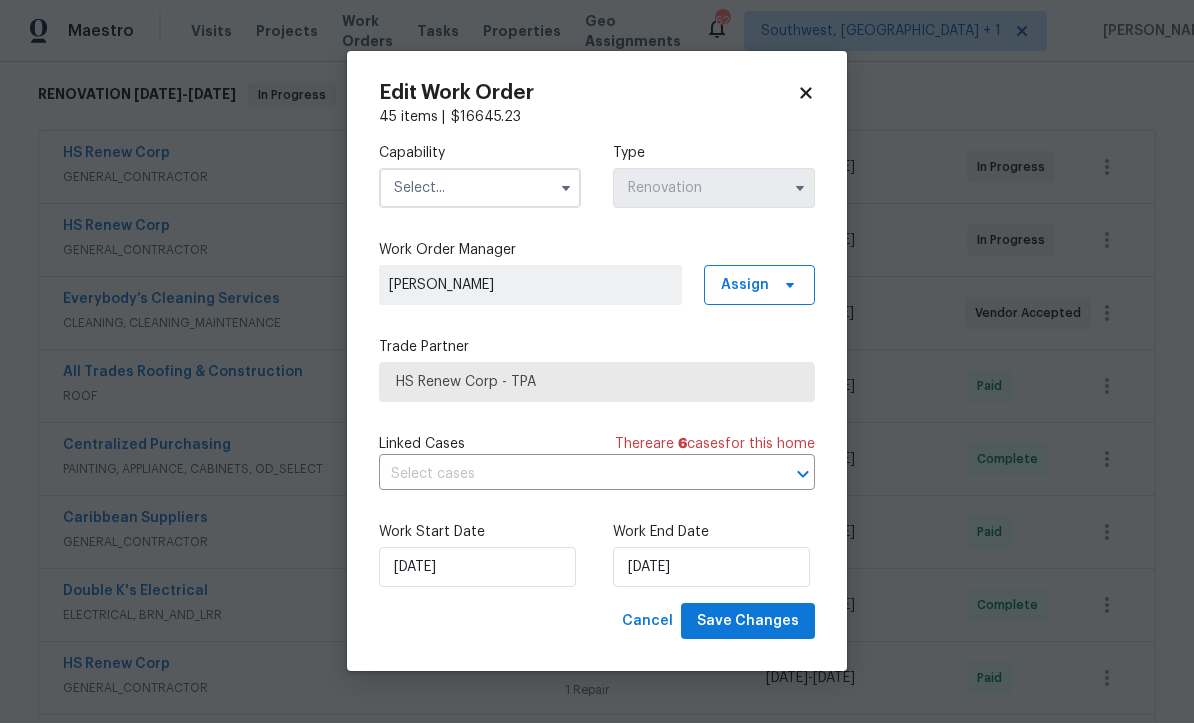 click at bounding box center (480, 189) 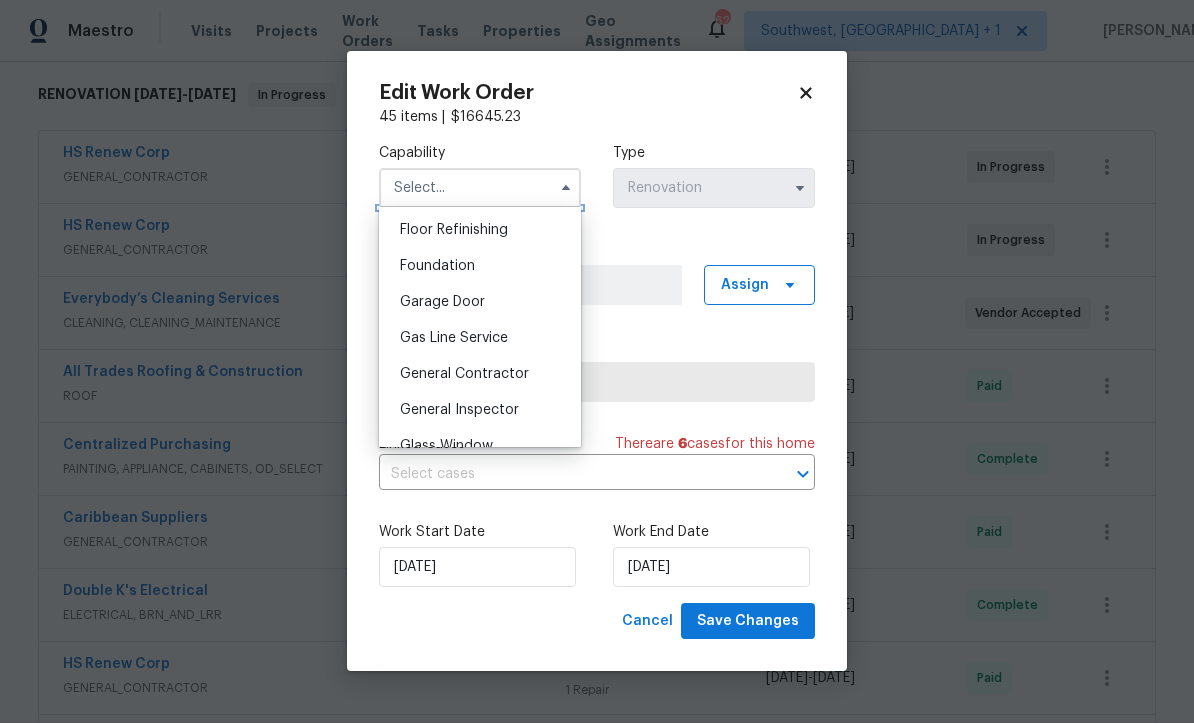 scroll, scrollTop: 832, scrollLeft: 0, axis: vertical 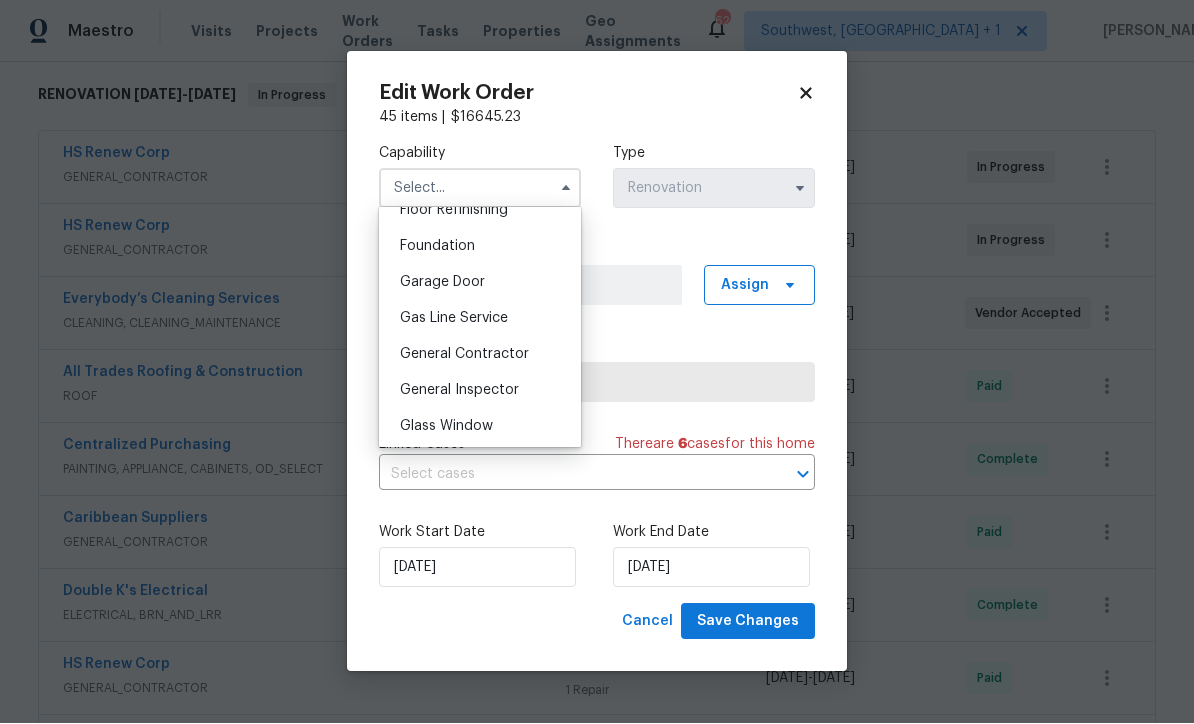 click on "General Contractor" at bounding box center (464, 355) 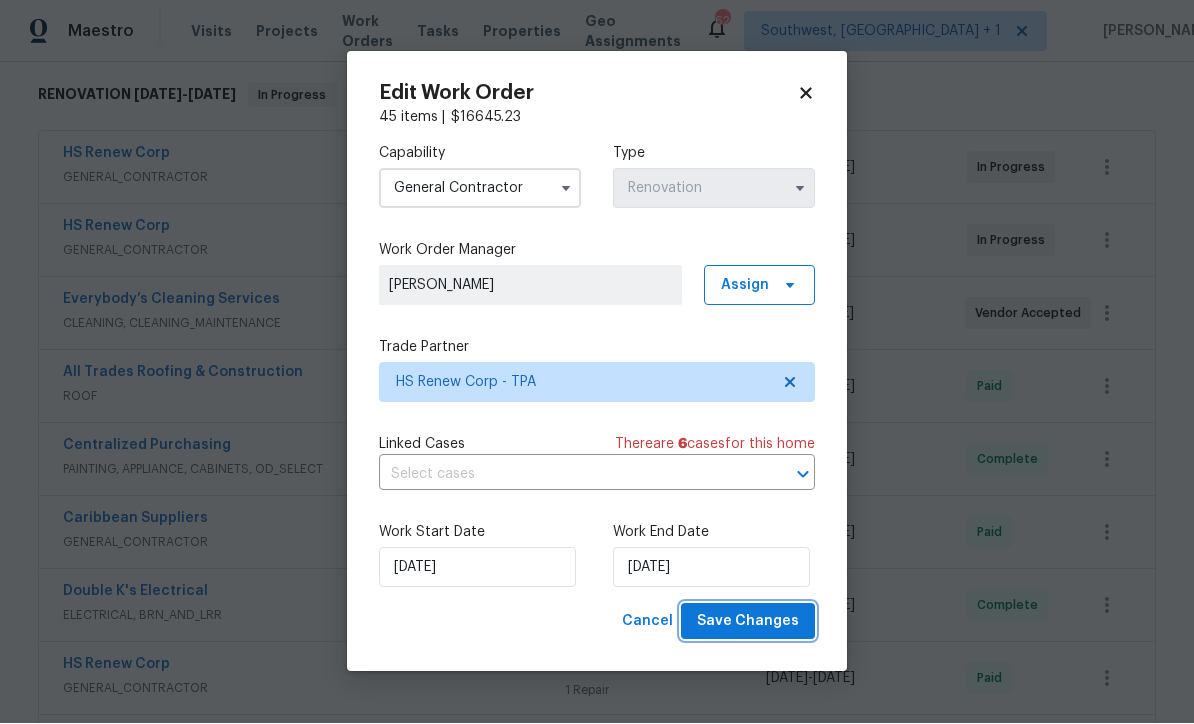 click on "Save Changes" at bounding box center (748, 622) 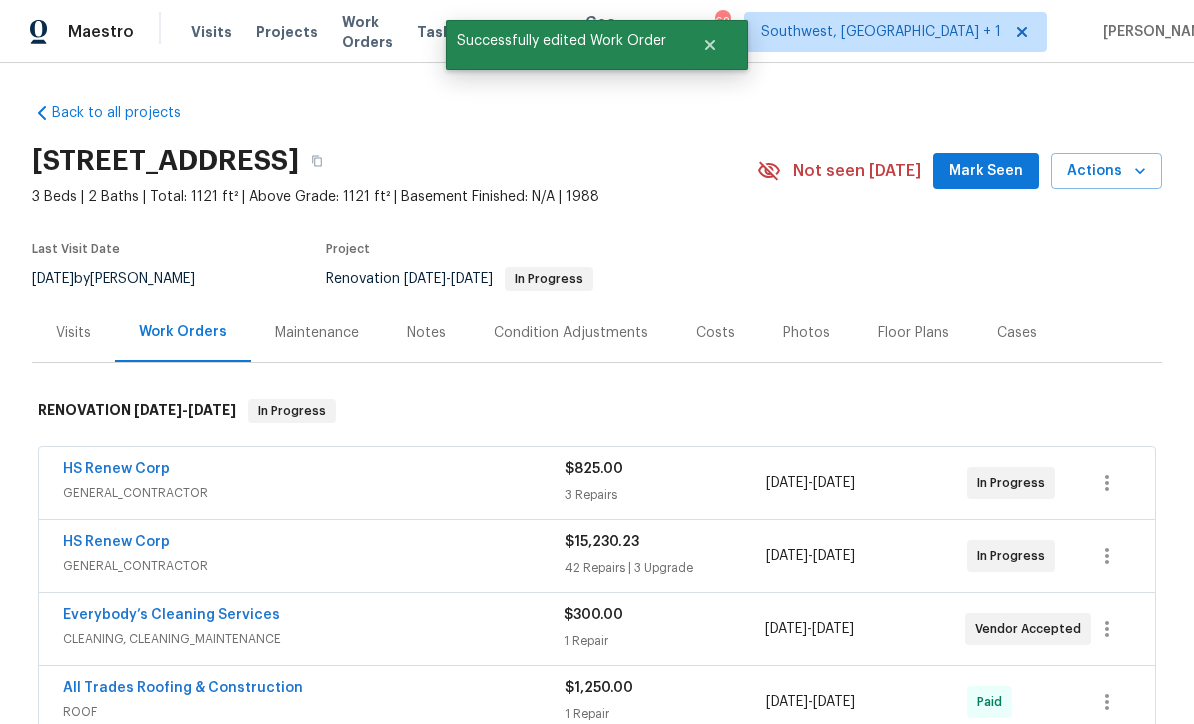 scroll, scrollTop: 0, scrollLeft: 0, axis: both 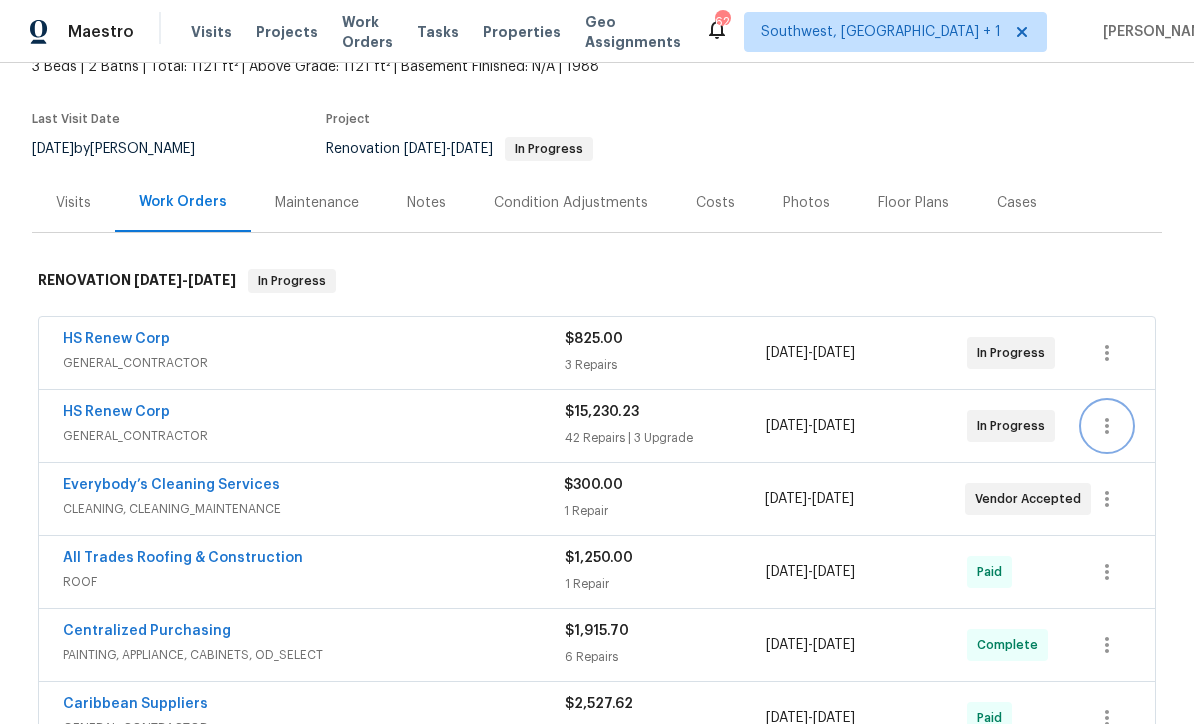 click 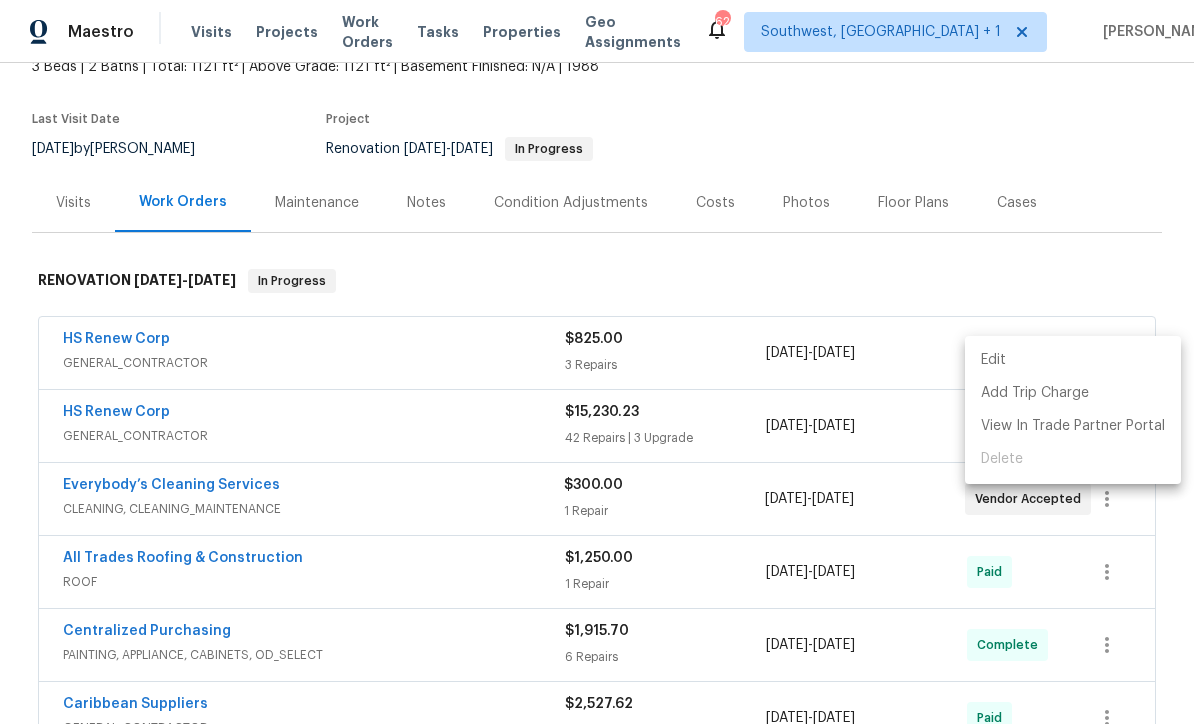 click on "Edit" at bounding box center (1073, 360) 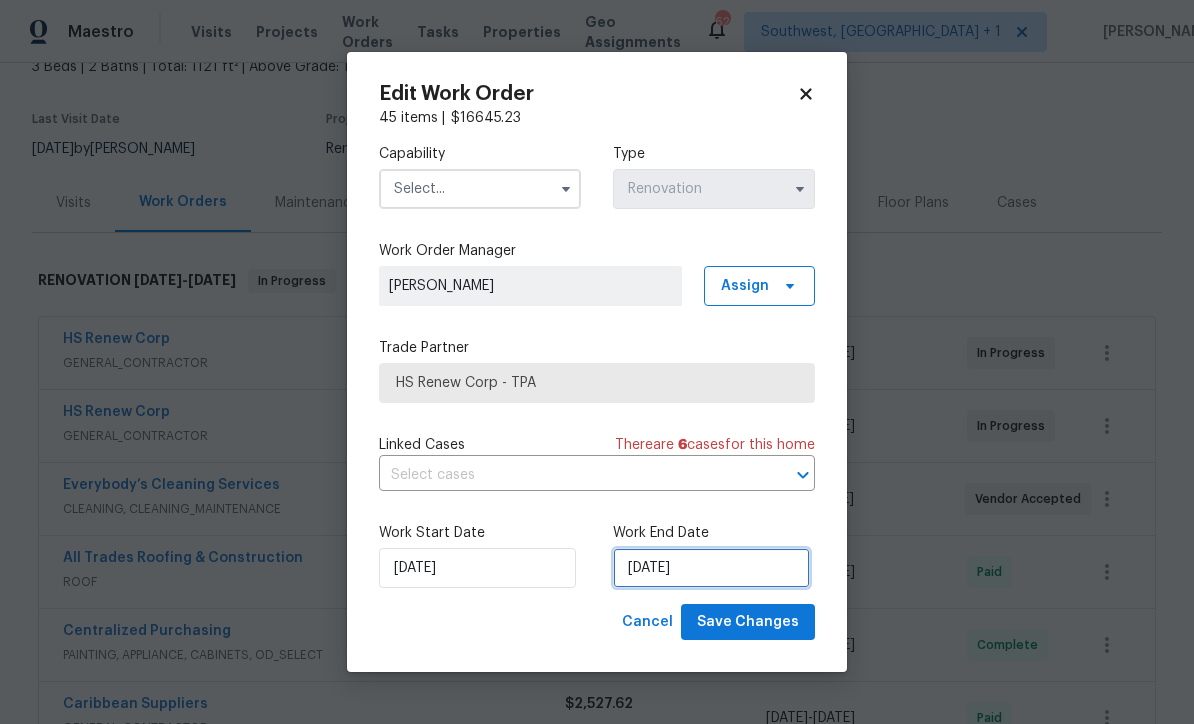click on "7/10/2025" at bounding box center [711, 568] 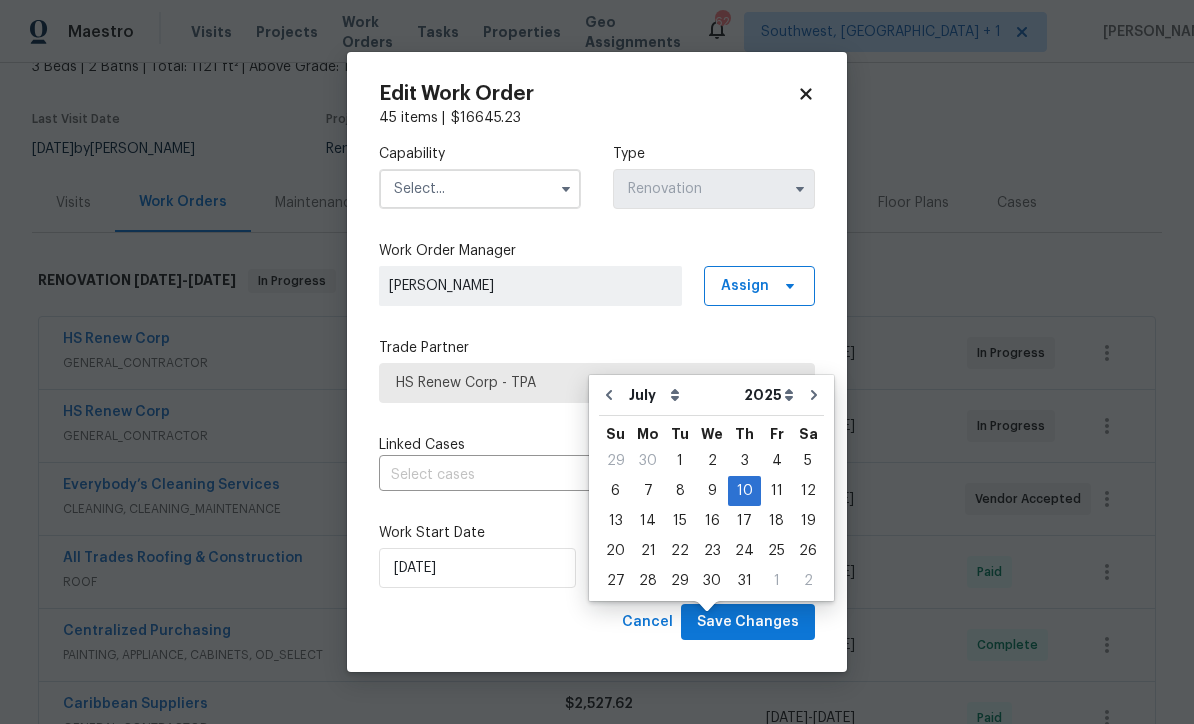 scroll, scrollTop: 65, scrollLeft: 0, axis: vertical 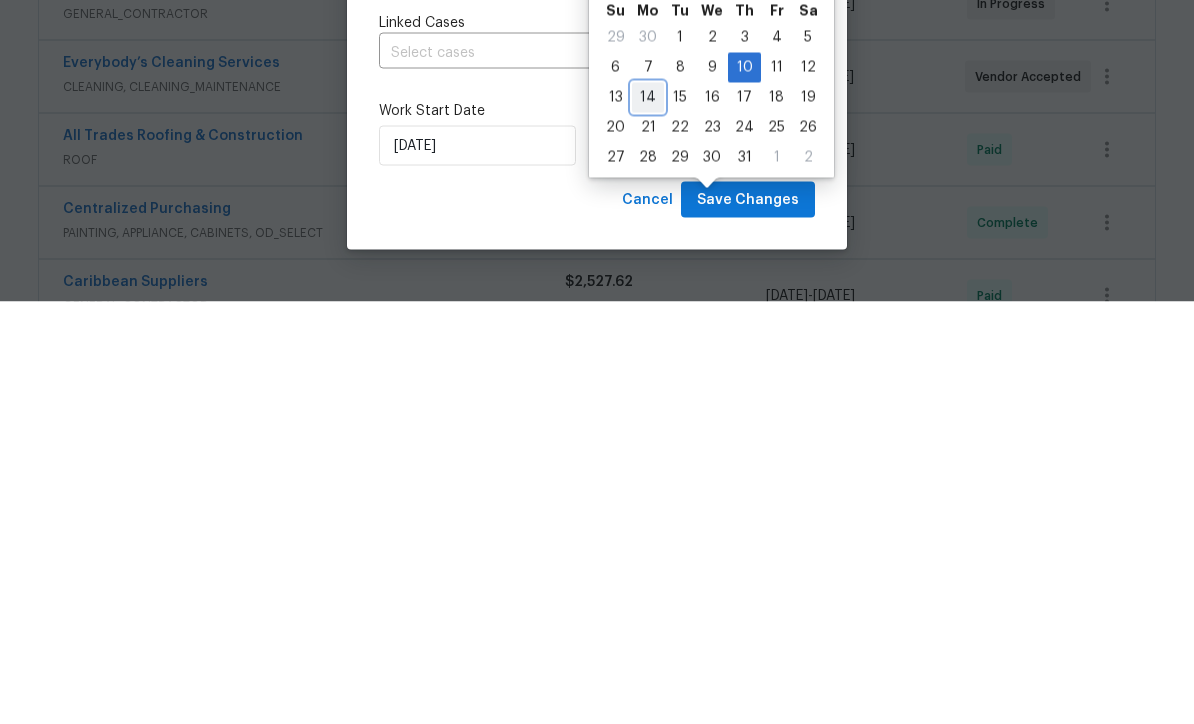 click on "14" at bounding box center [648, 520] 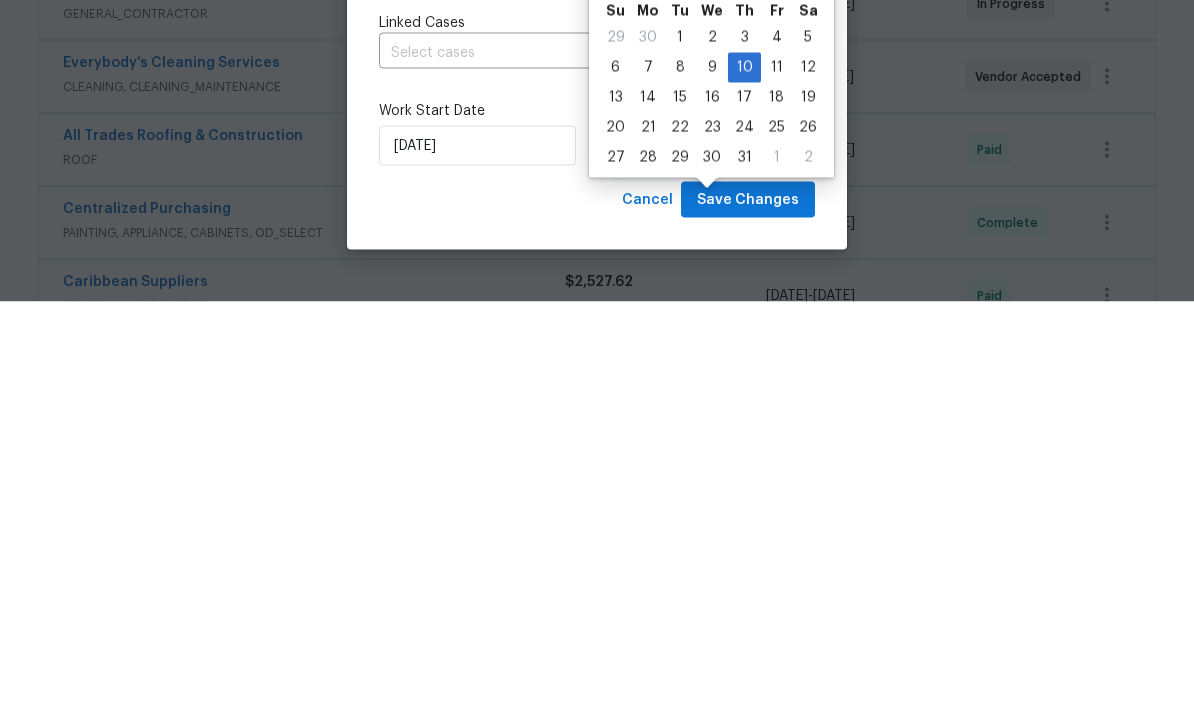 scroll, scrollTop: 66, scrollLeft: 0, axis: vertical 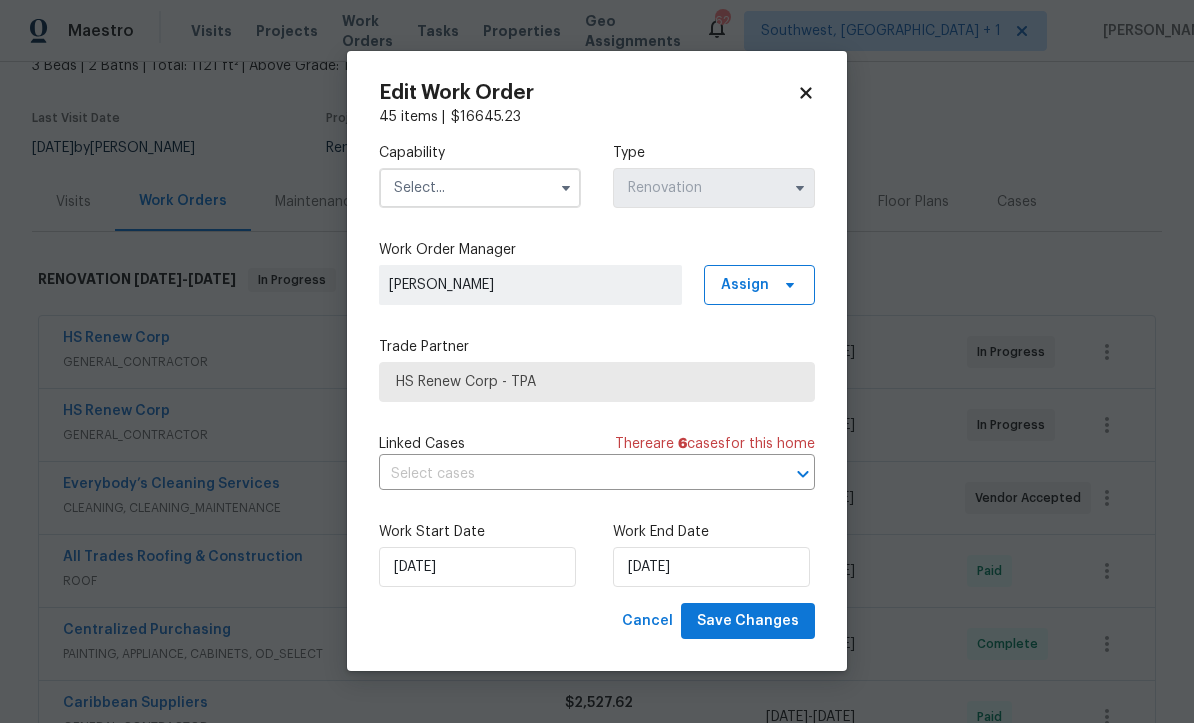 click at bounding box center (480, 189) 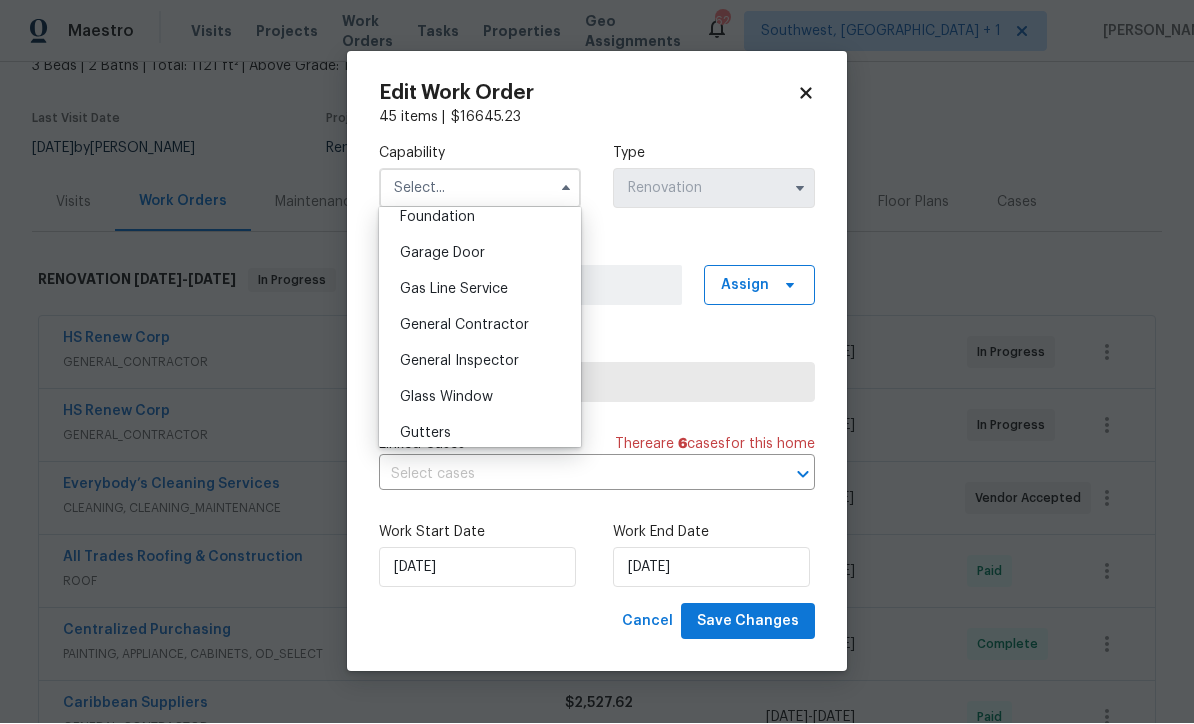 scroll, scrollTop: 859, scrollLeft: 0, axis: vertical 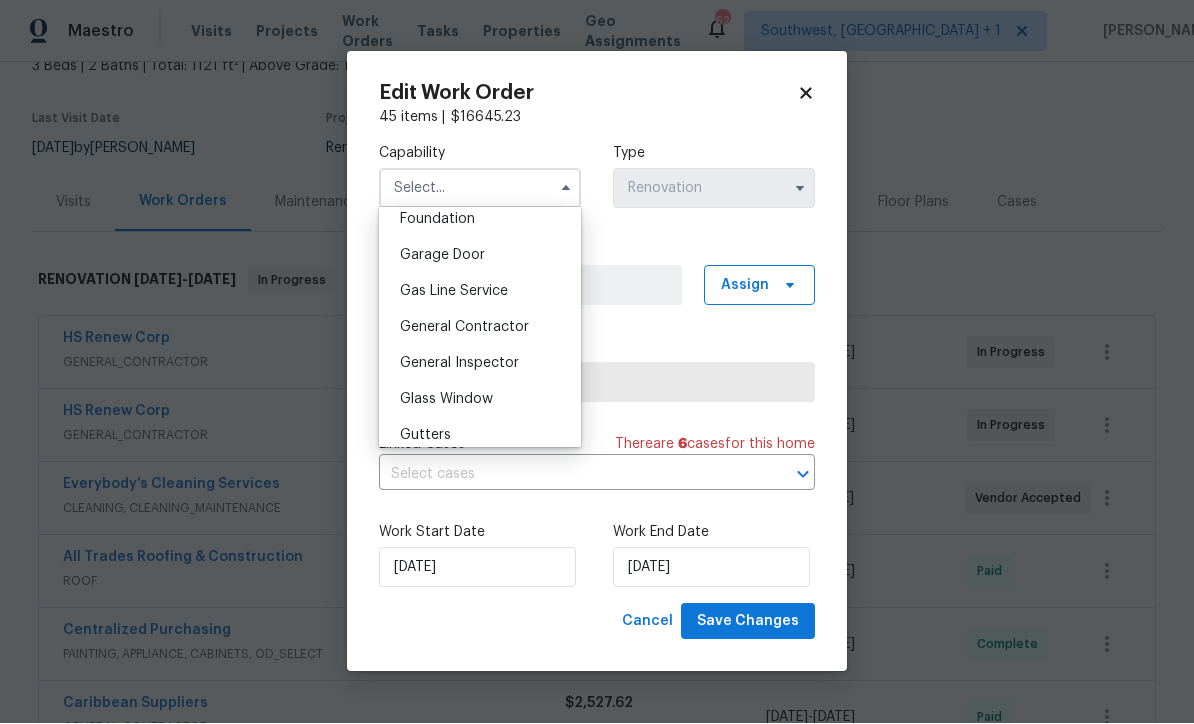 click on "General Contractor" at bounding box center [464, 328] 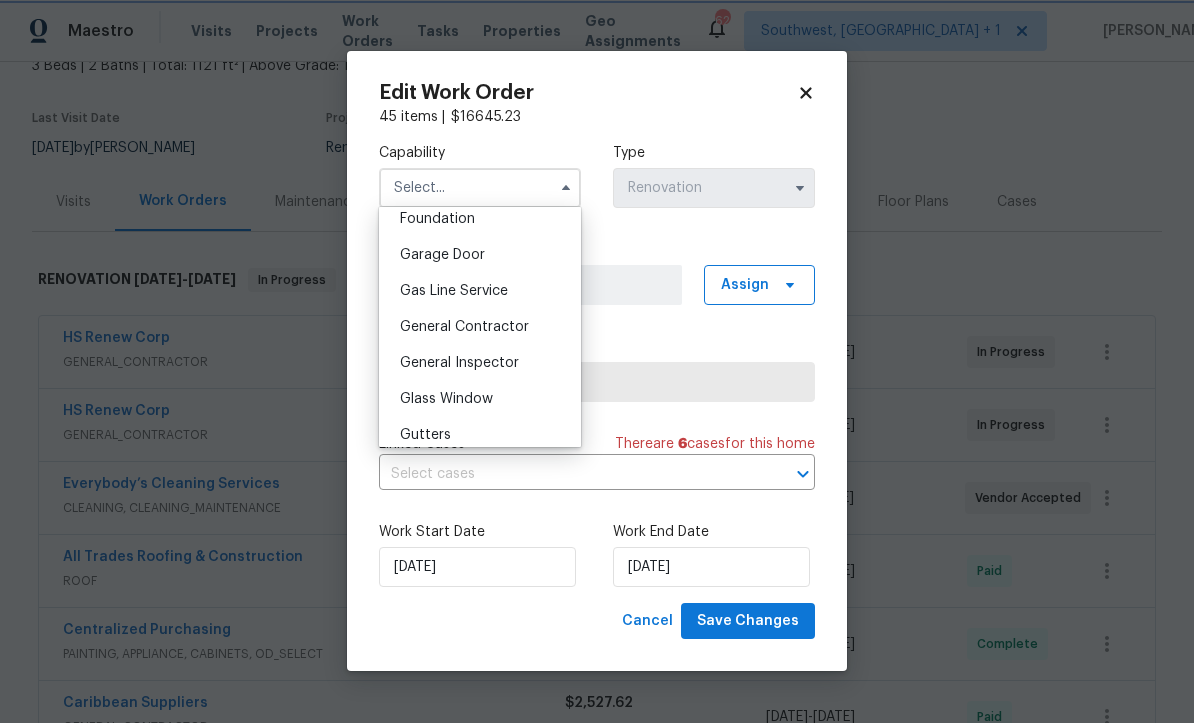 type on "General Contractor" 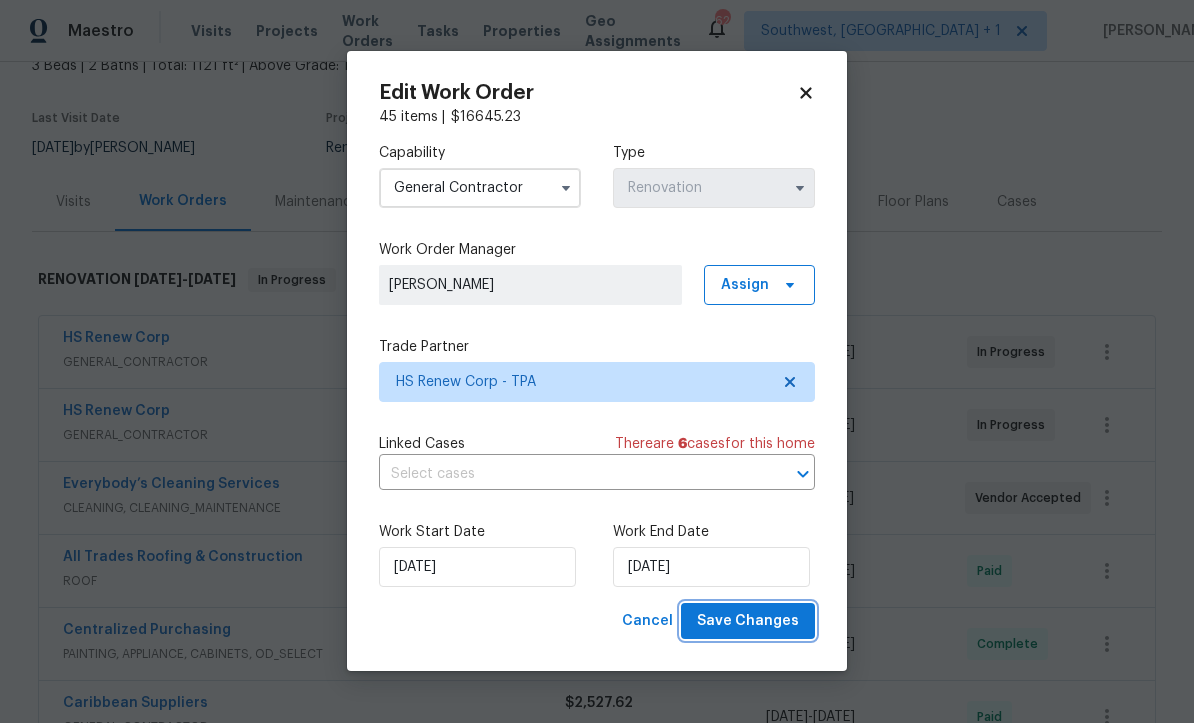 click on "Save Changes" at bounding box center (748, 622) 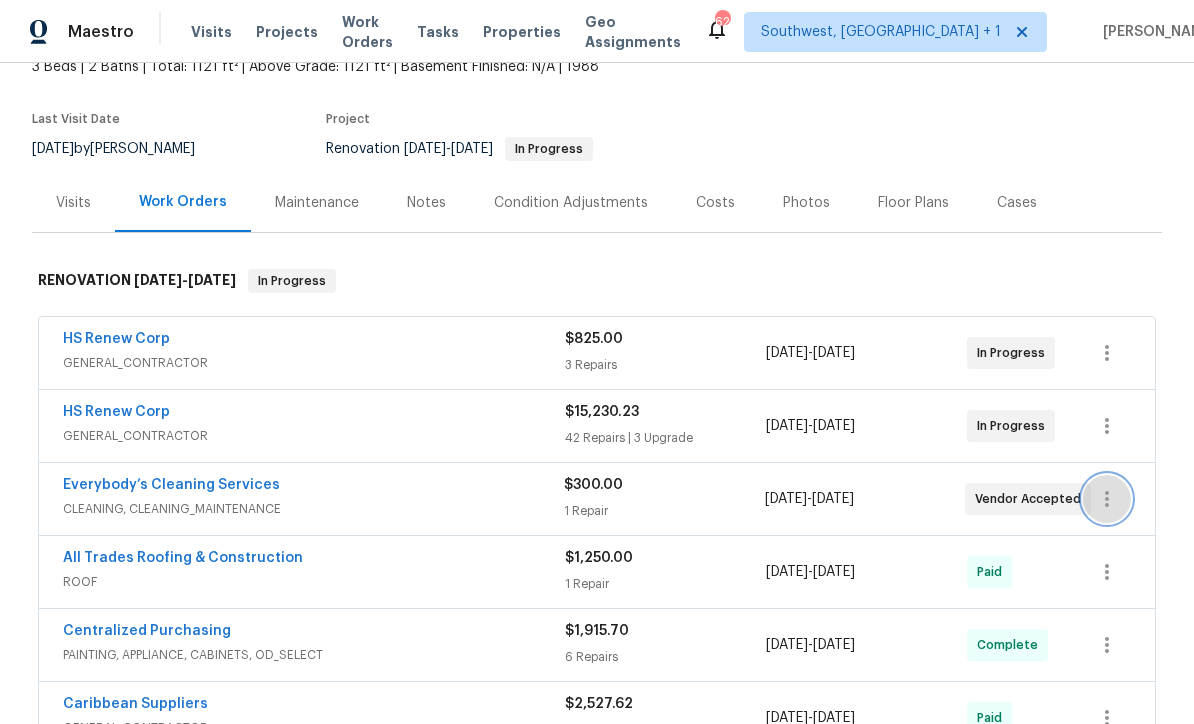 click 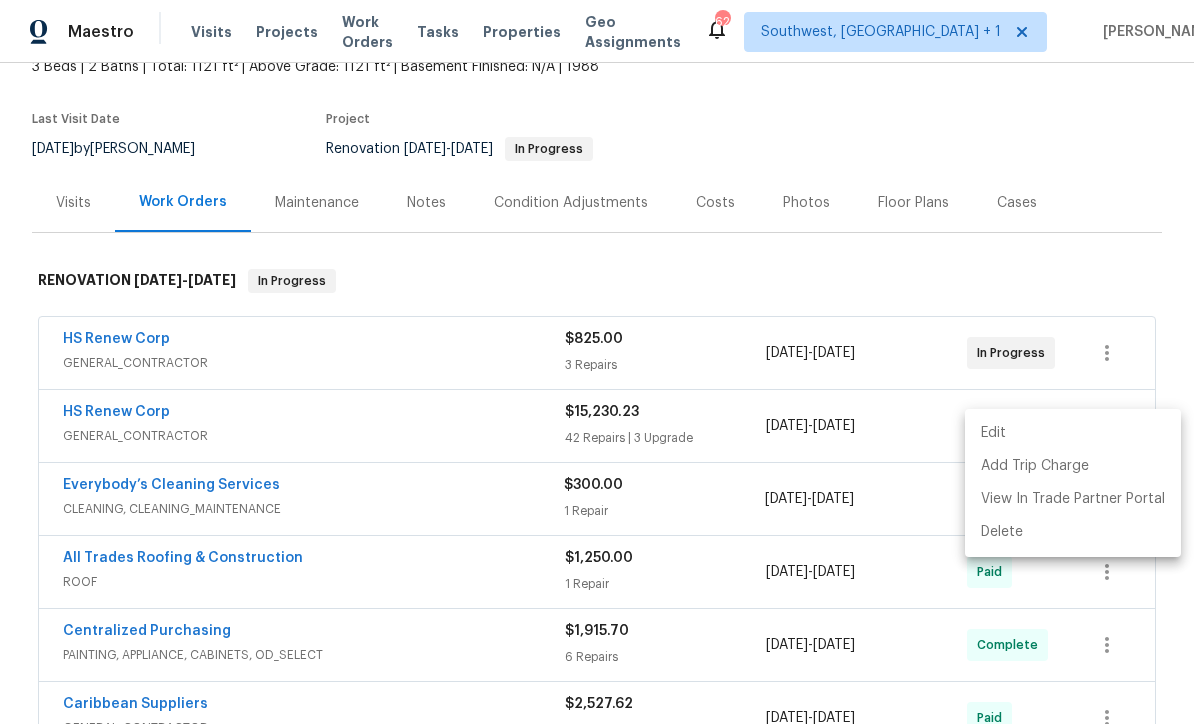 click on "Edit" at bounding box center [1073, 433] 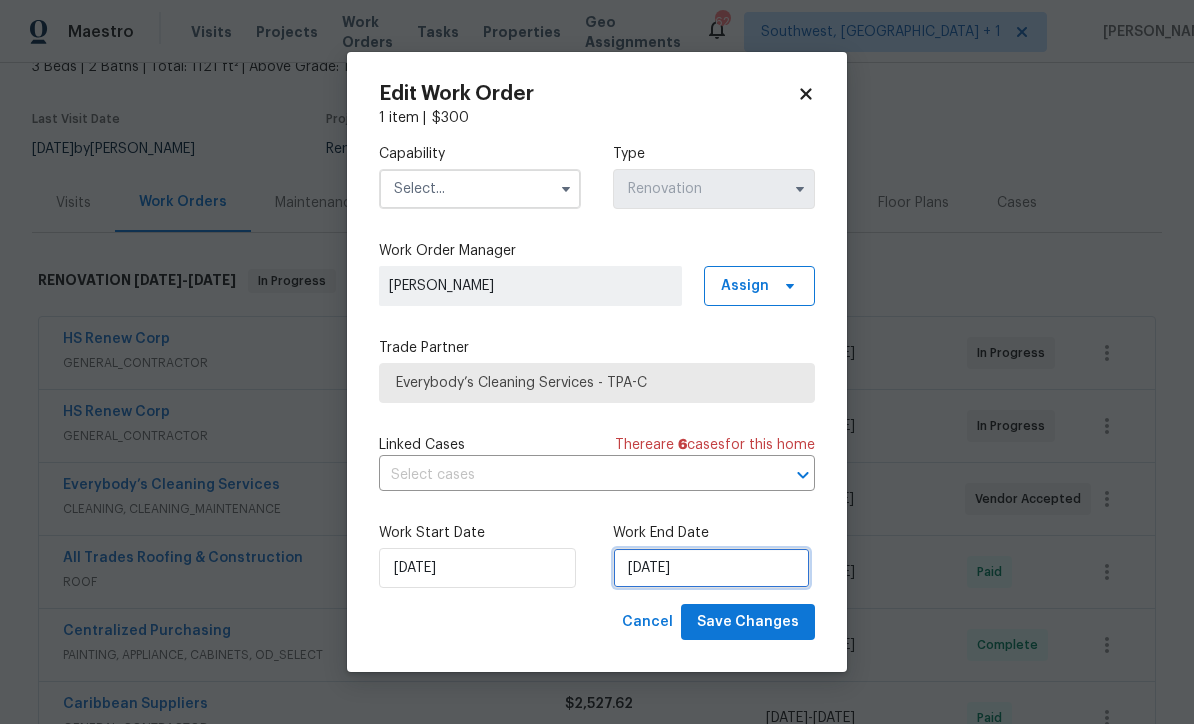 click on "6/21/2025" at bounding box center [711, 568] 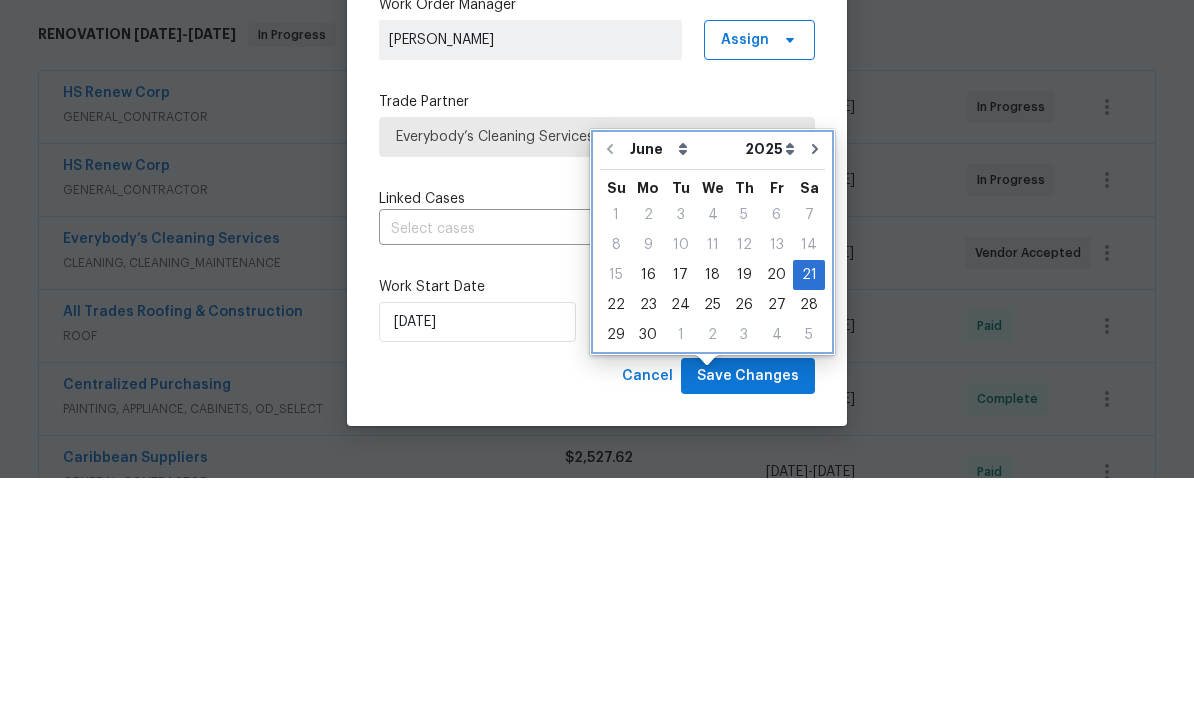 click 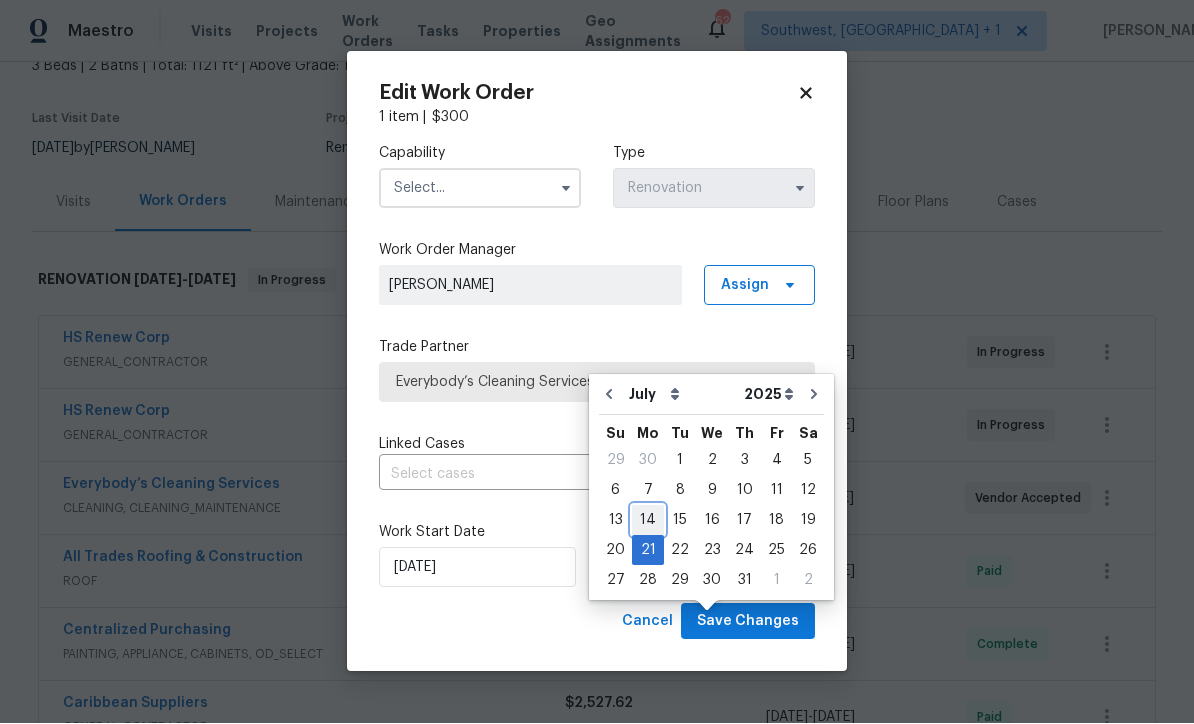 click on "14" at bounding box center (648, 521) 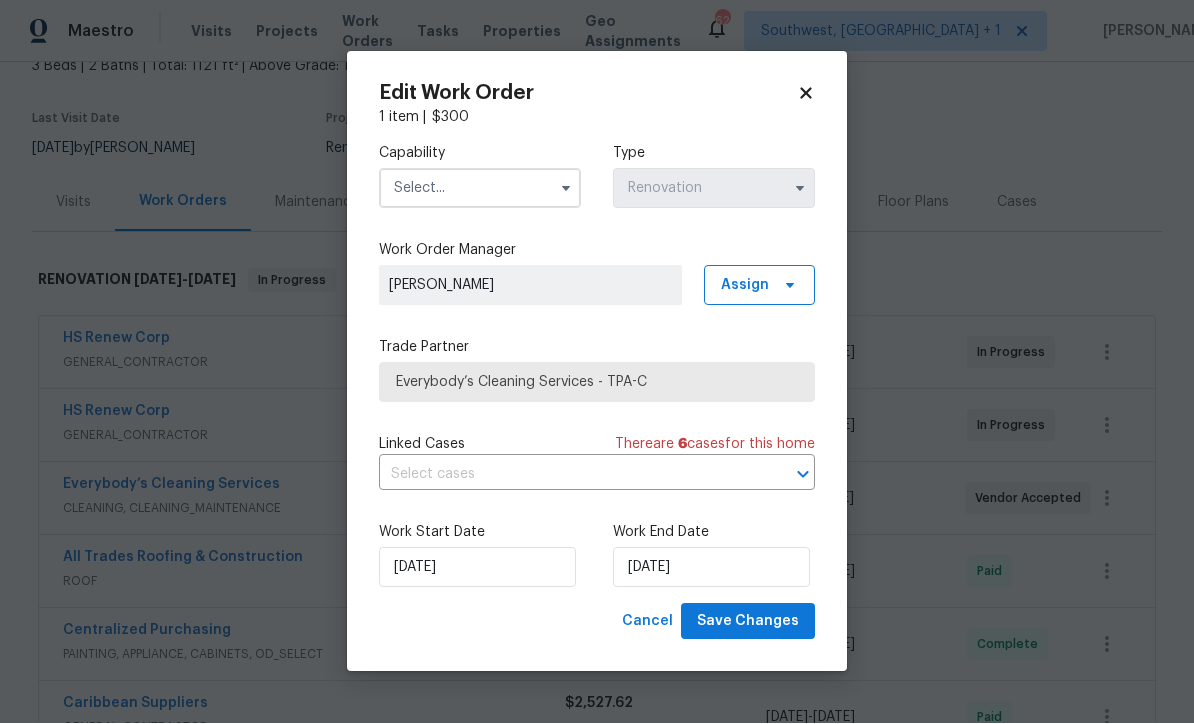 click at bounding box center (480, 189) 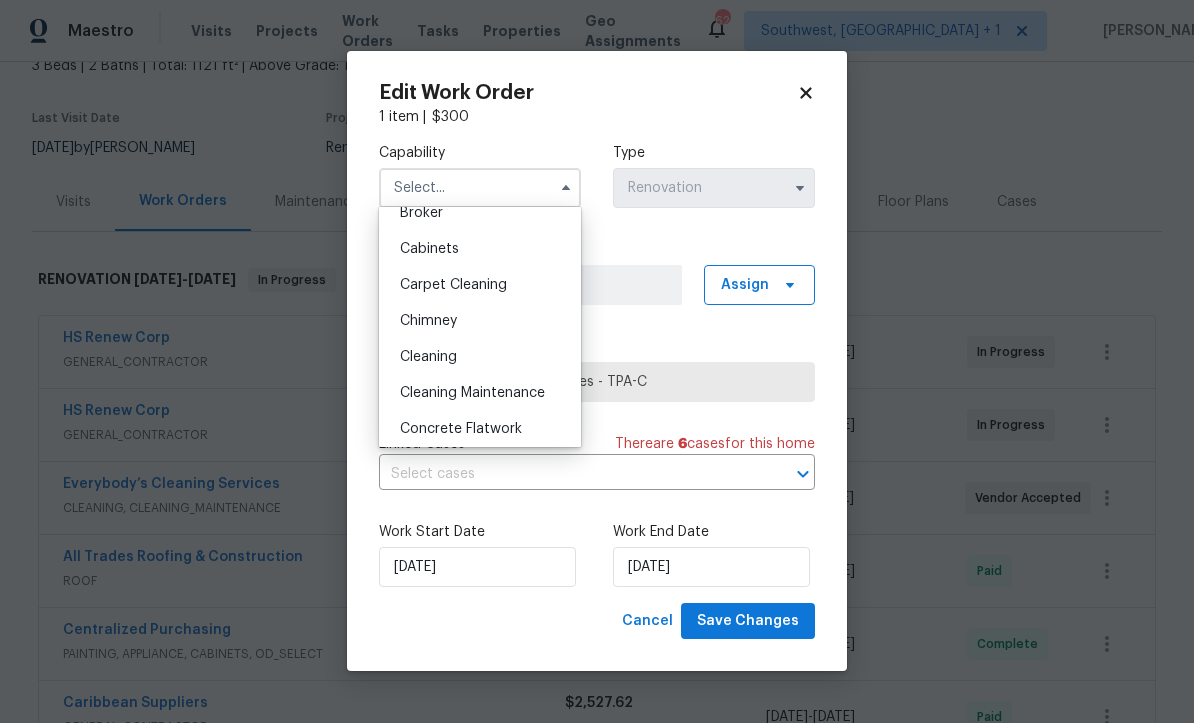 scroll, scrollTop: 160, scrollLeft: 0, axis: vertical 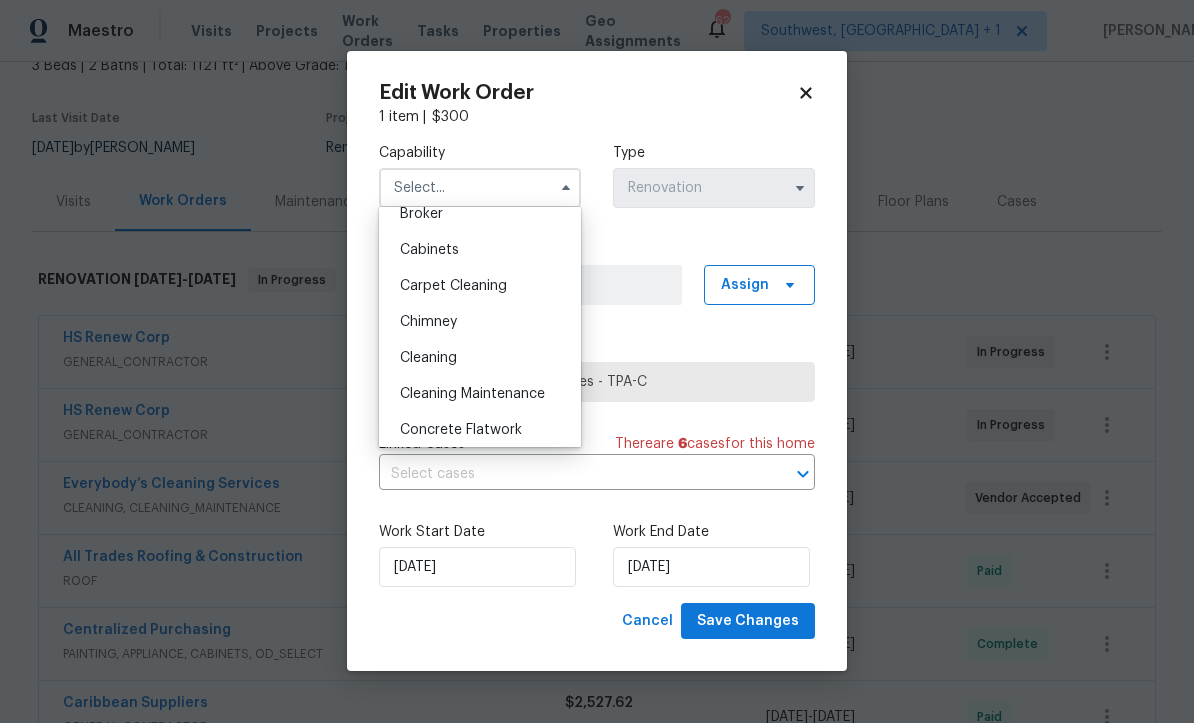 click on "Cleaning" at bounding box center (480, 359) 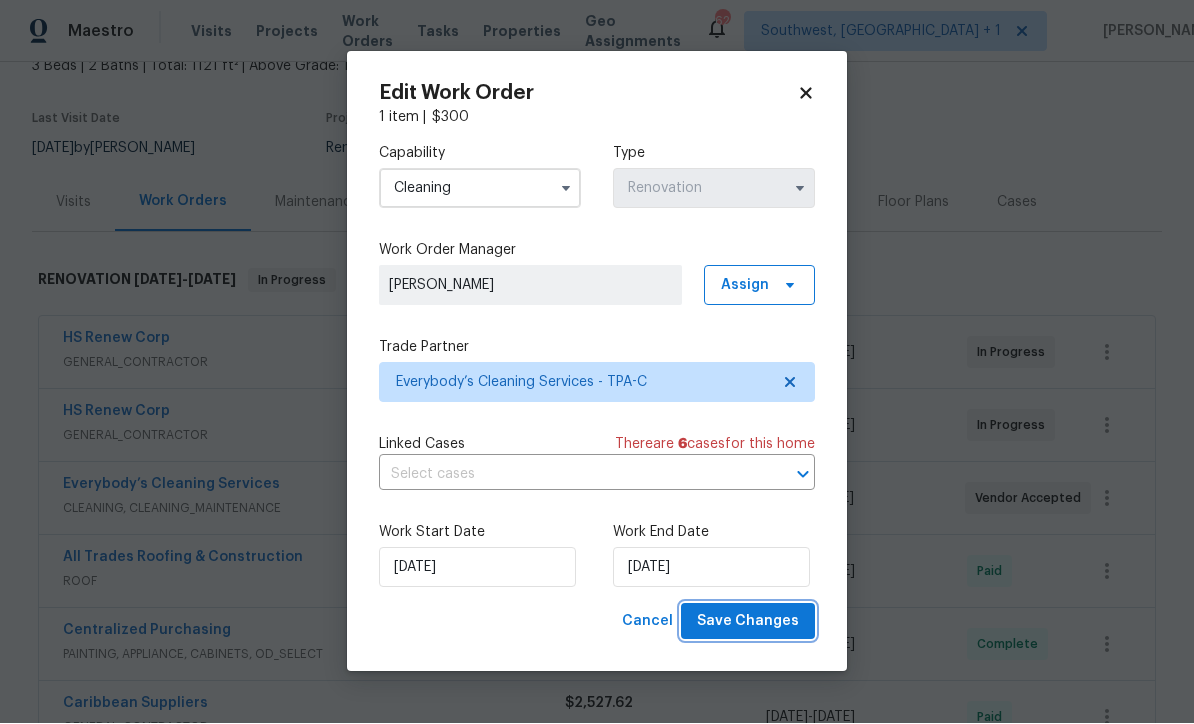 click on "Save Changes" at bounding box center [748, 622] 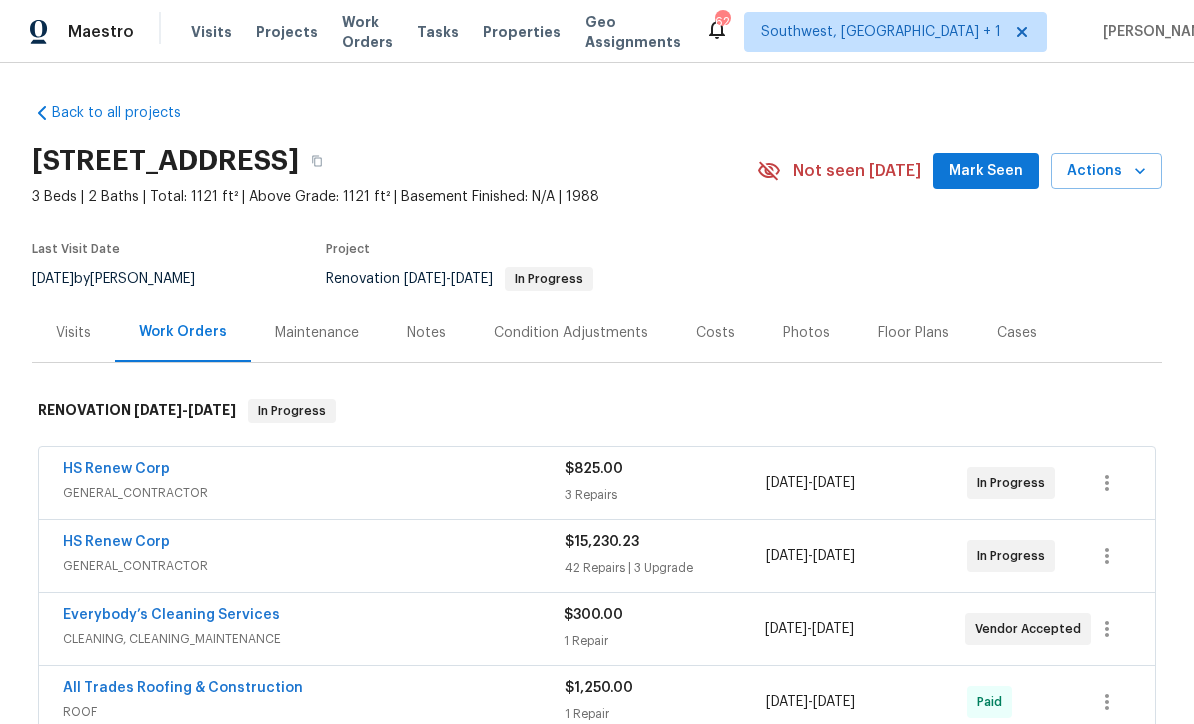 scroll, scrollTop: 0, scrollLeft: 0, axis: both 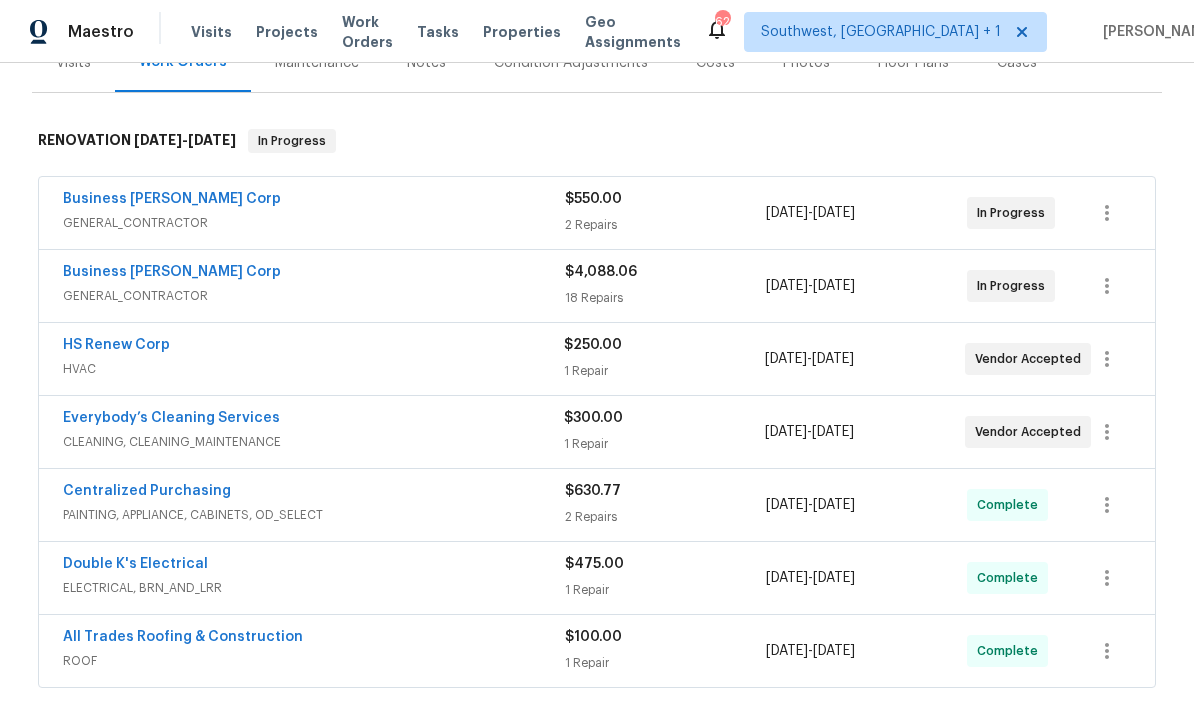 click on "2 Repairs" at bounding box center (665, 225) 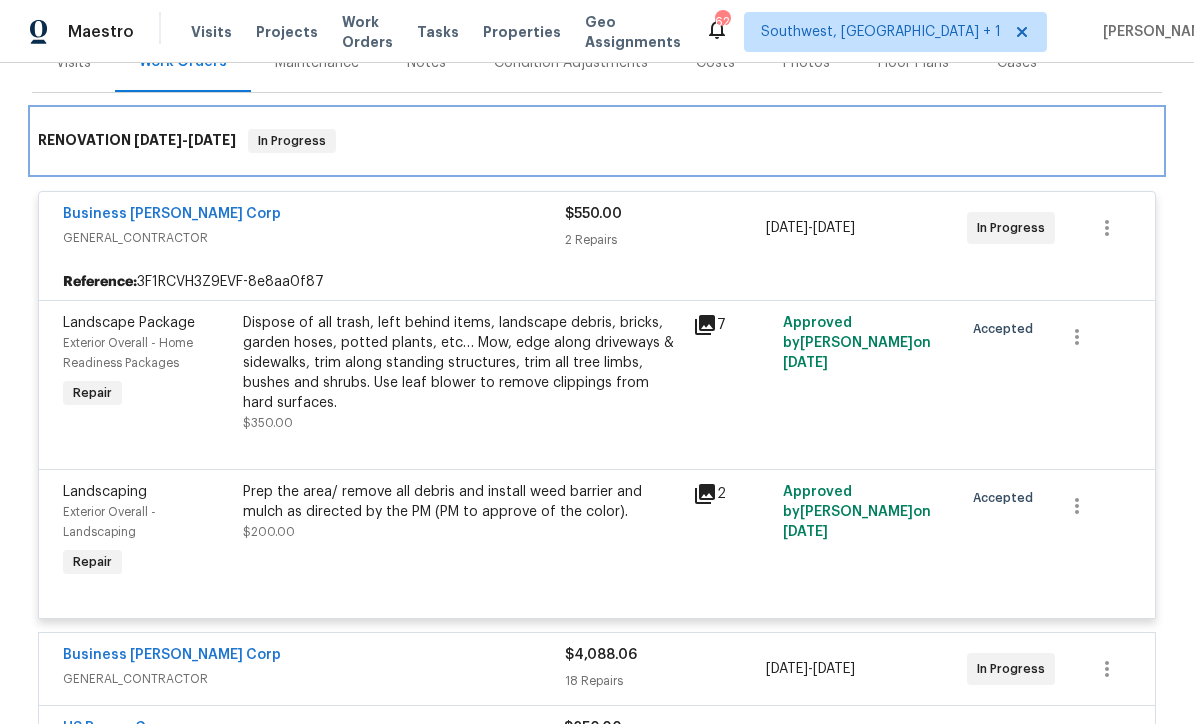 click on "RENOVATION   6/30/25  -  7/10/25 In Progress" at bounding box center [597, 141] 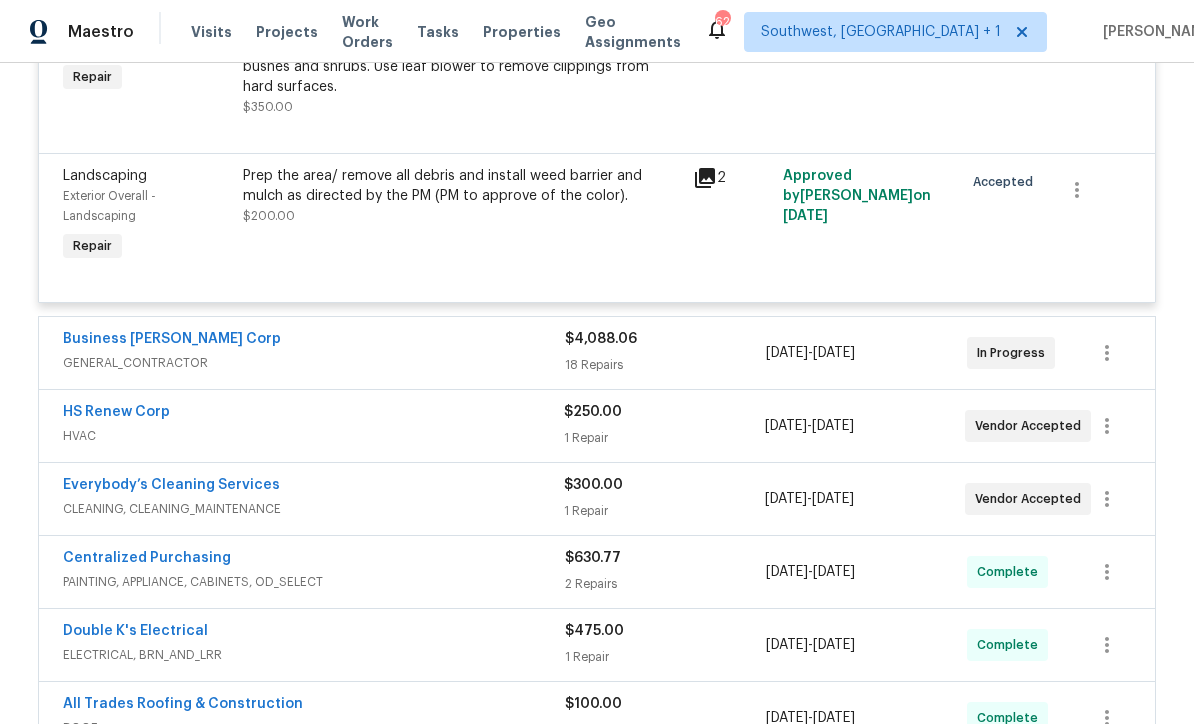 scroll, scrollTop: 597, scrollLeft: 0, axis: vertical 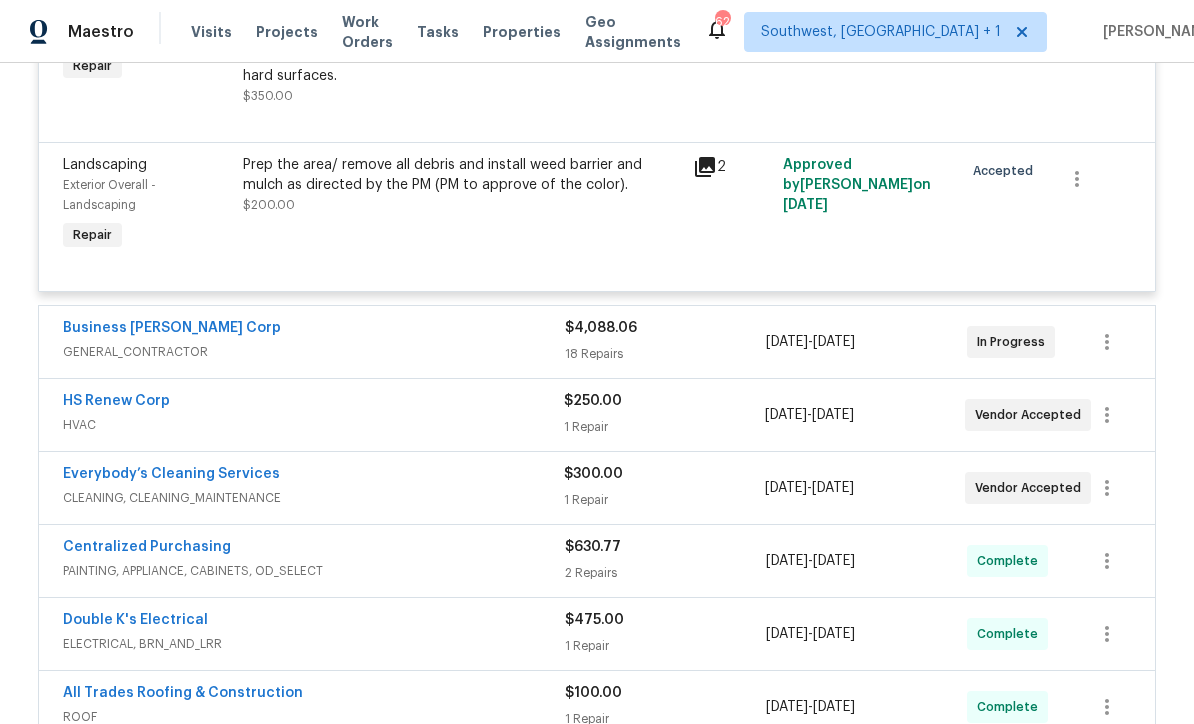click on "Business Morel Corp" at bounding box center (172, 328) 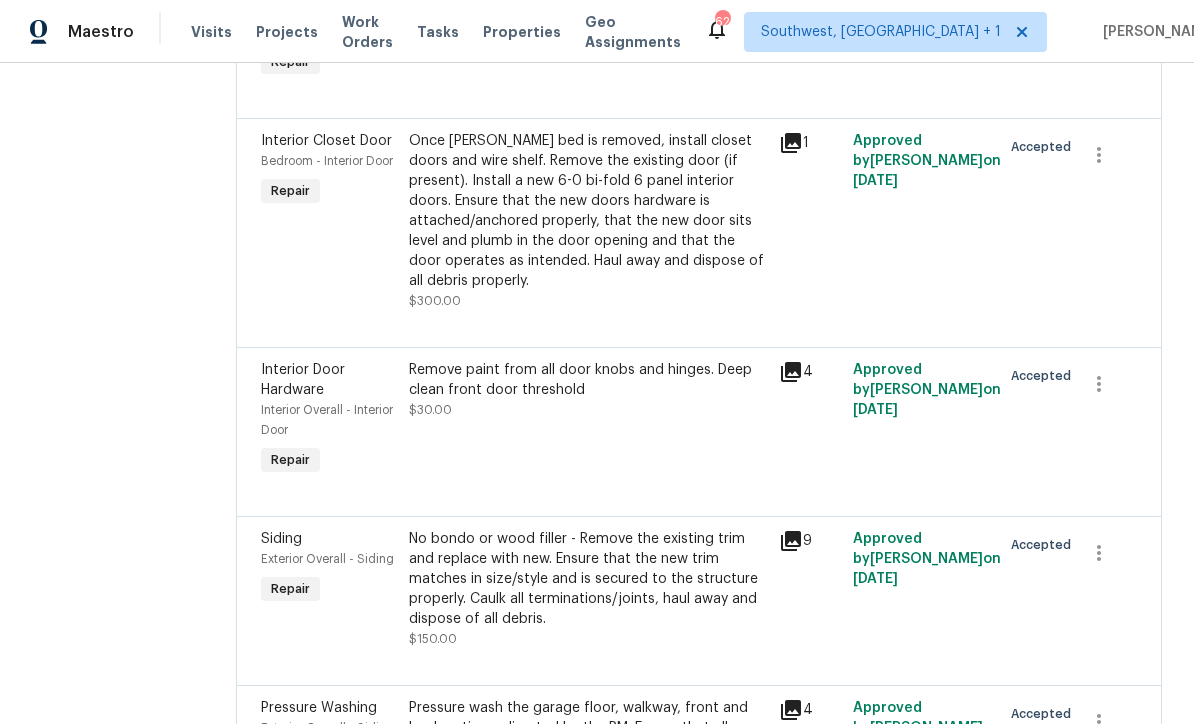 scroll, scrollTop: 2109, scrollLeft: 0, axis: vertical 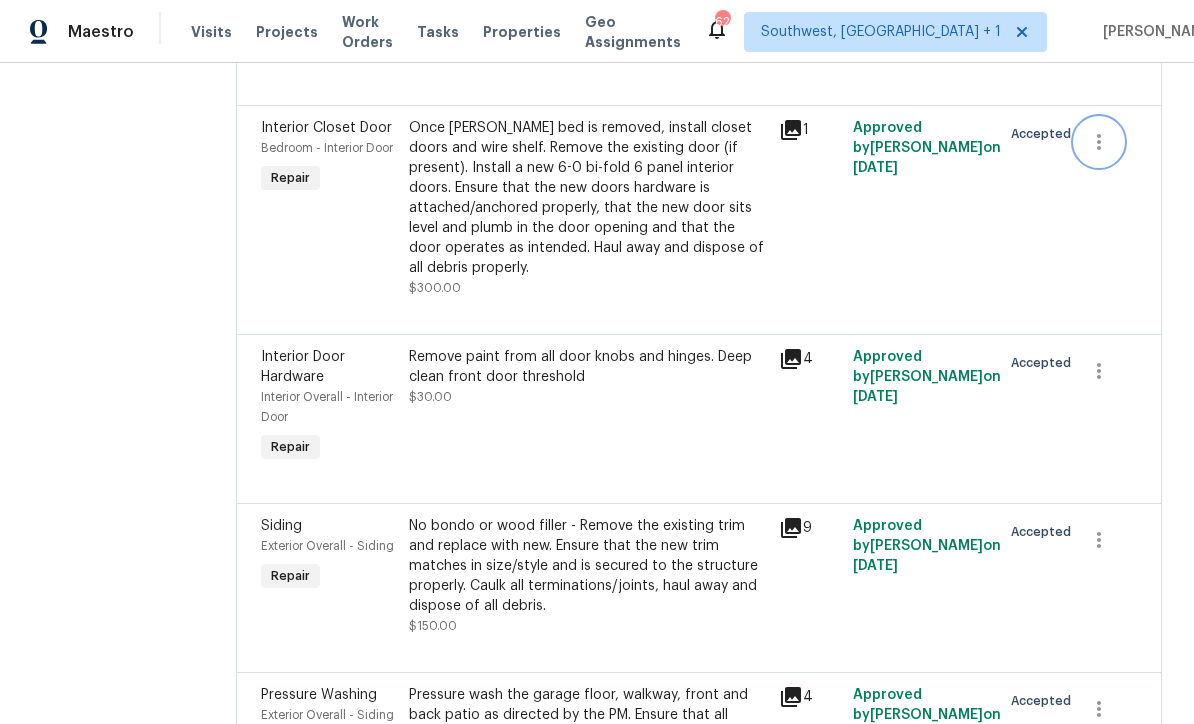click at bounding box center (1099, 142) 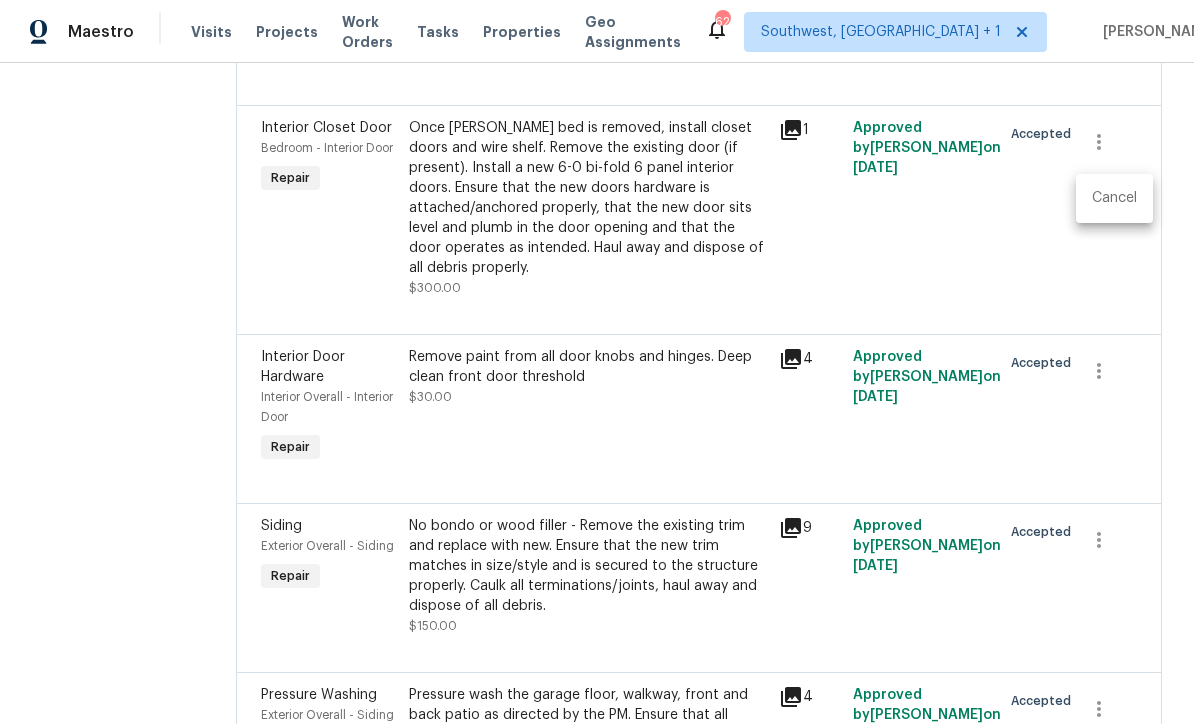 click on "Cancel" at bounding box center (1114, 198) 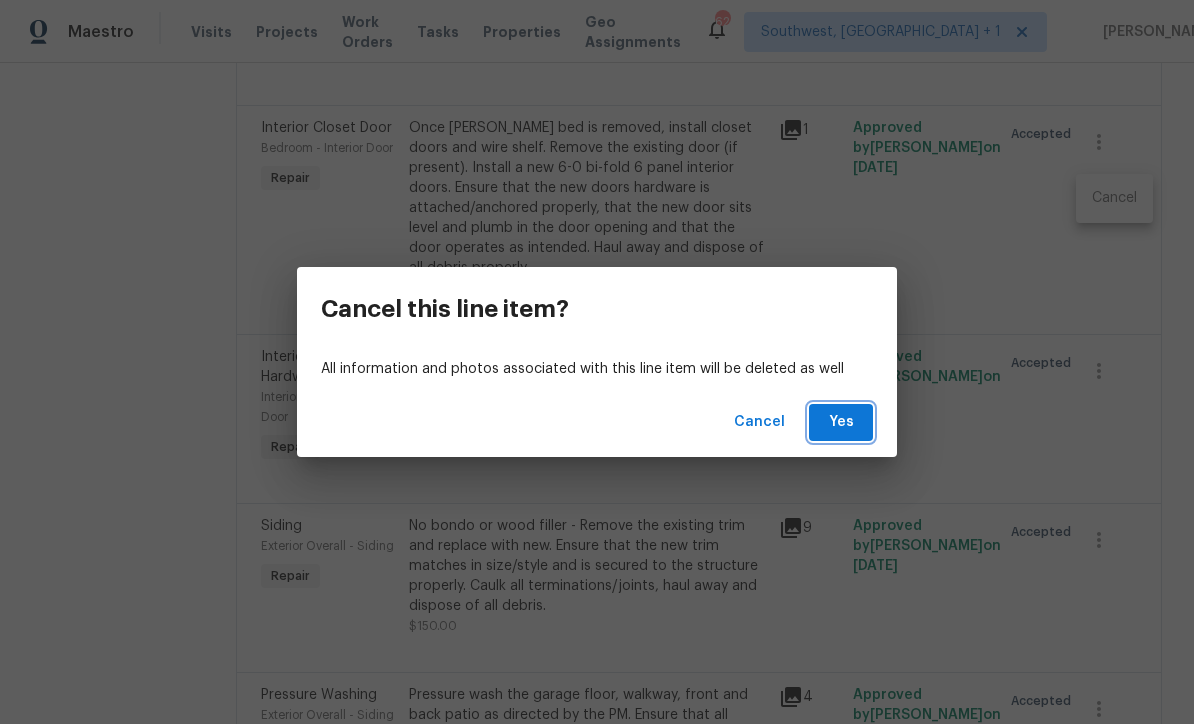 click on "Yes" at bounding box center (841, 422) 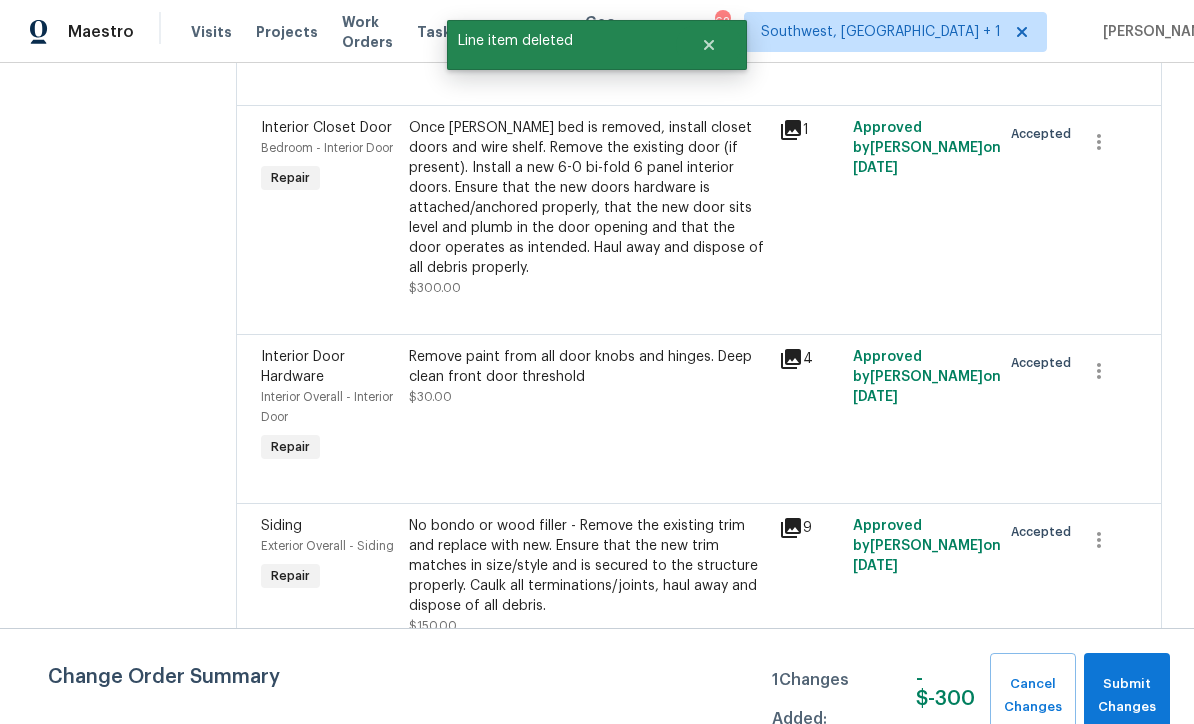 scroll, scrollTop: 0, scrollLeft: 0, axis: both 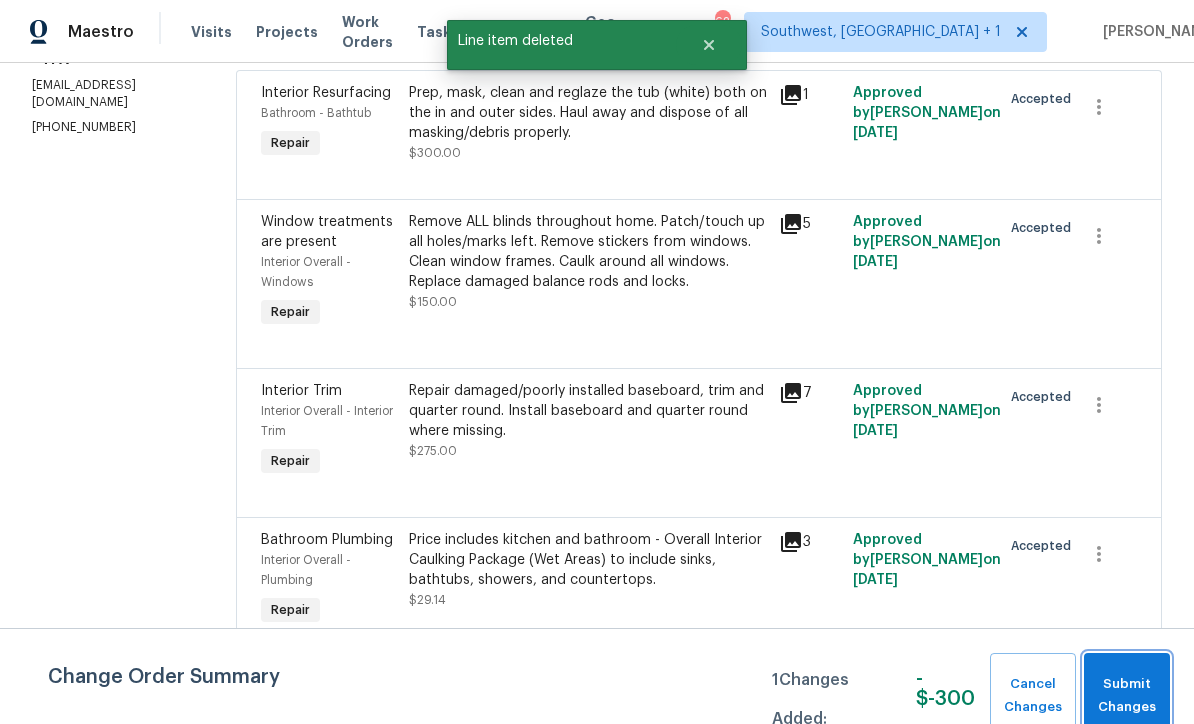 click on "Submit Changes" at bounding box center [1127, 696] 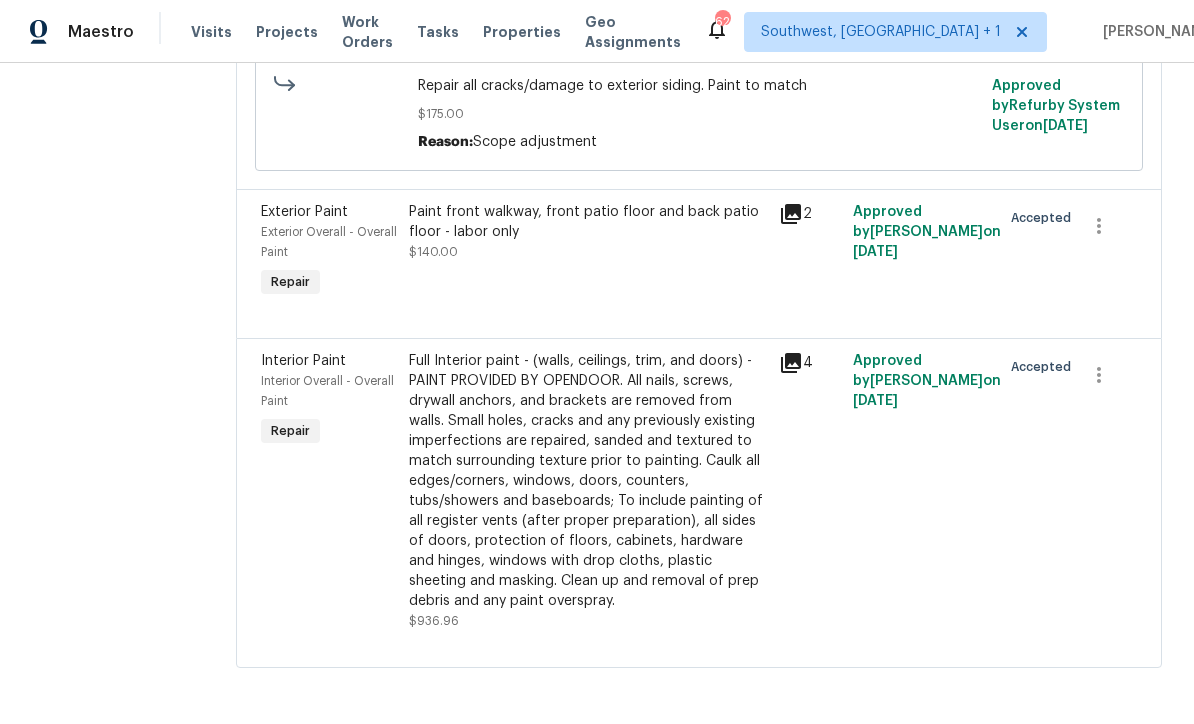 scroll, scrollTop: 2912, scrollLeft: 0, axis: vertical 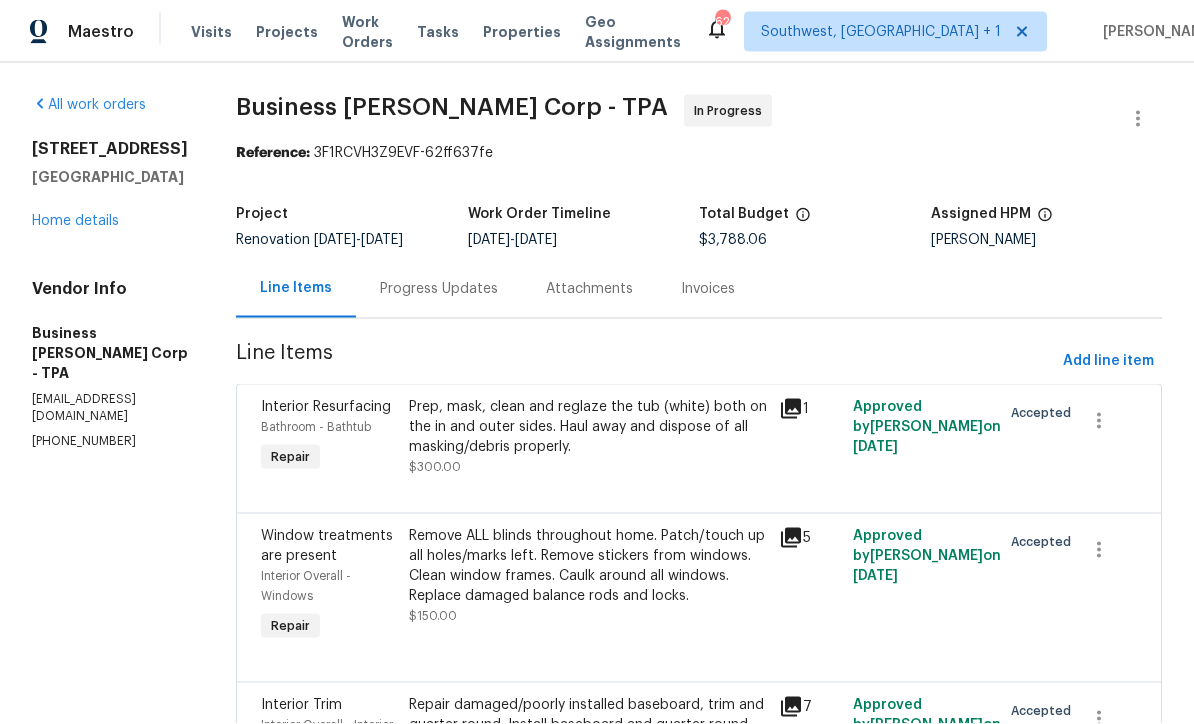 click on "Home details" at bounding box center [75, 221] 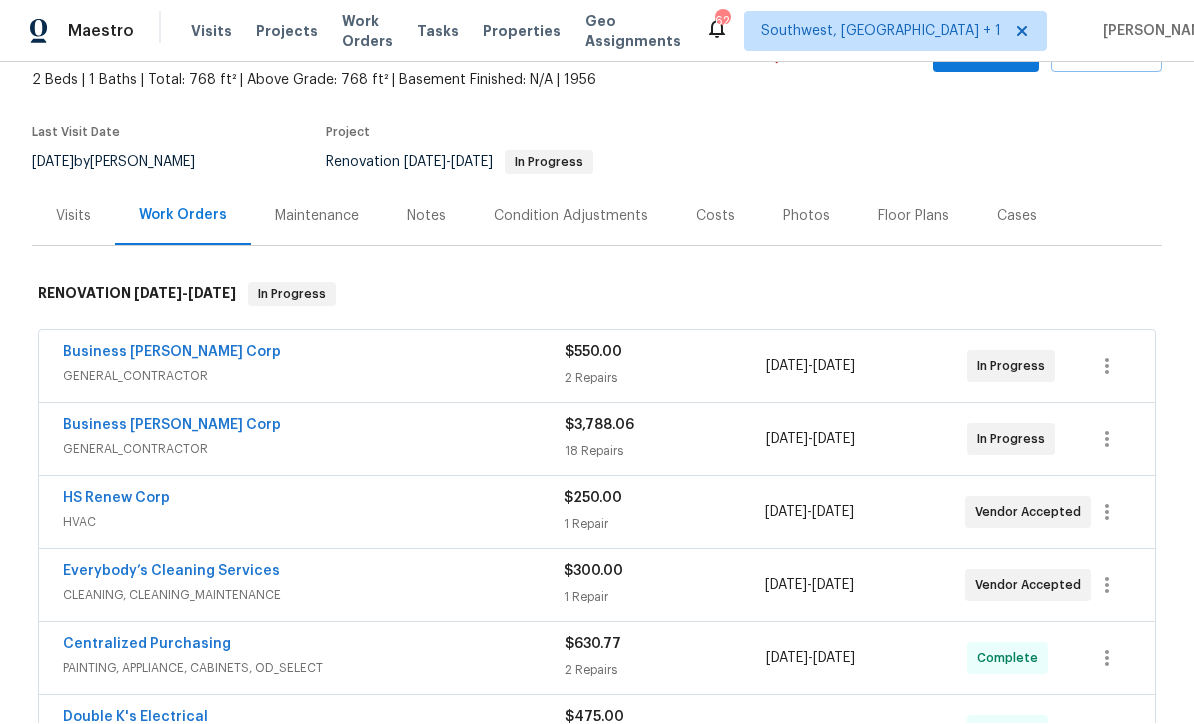 scroll, scrollTop: 138, scrollLeft: 0, axis: vertical 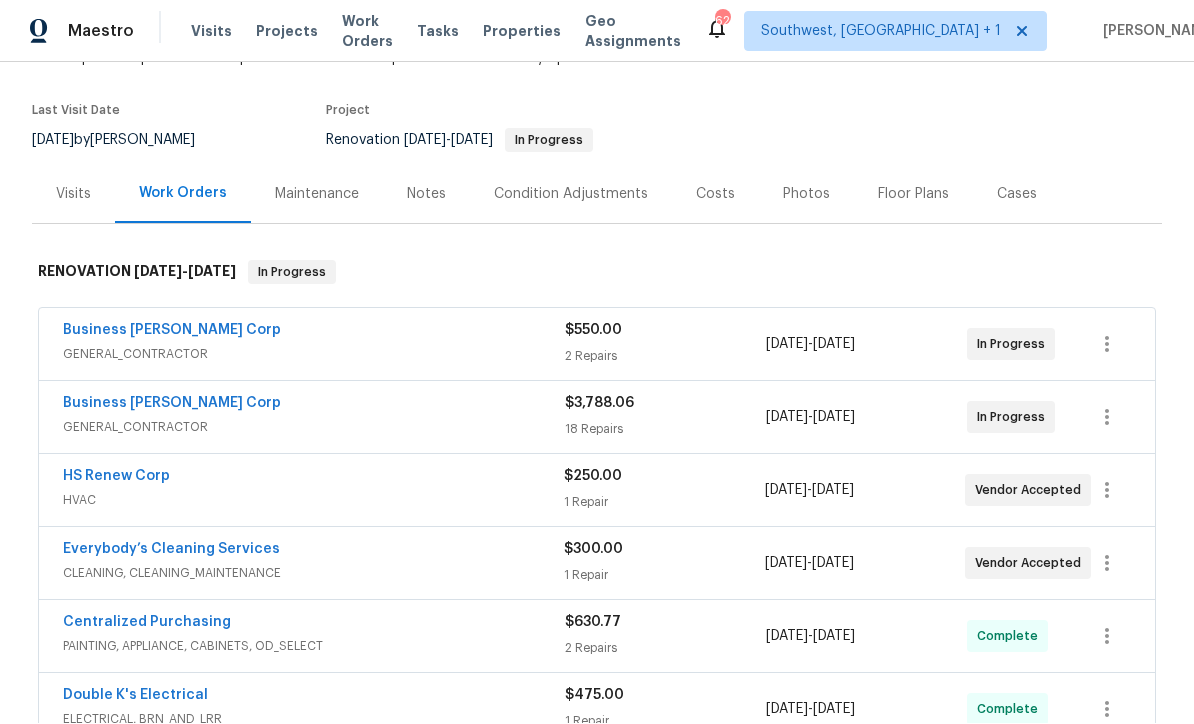 click on "Business Morel Corp" at bounding box center (172, 331) 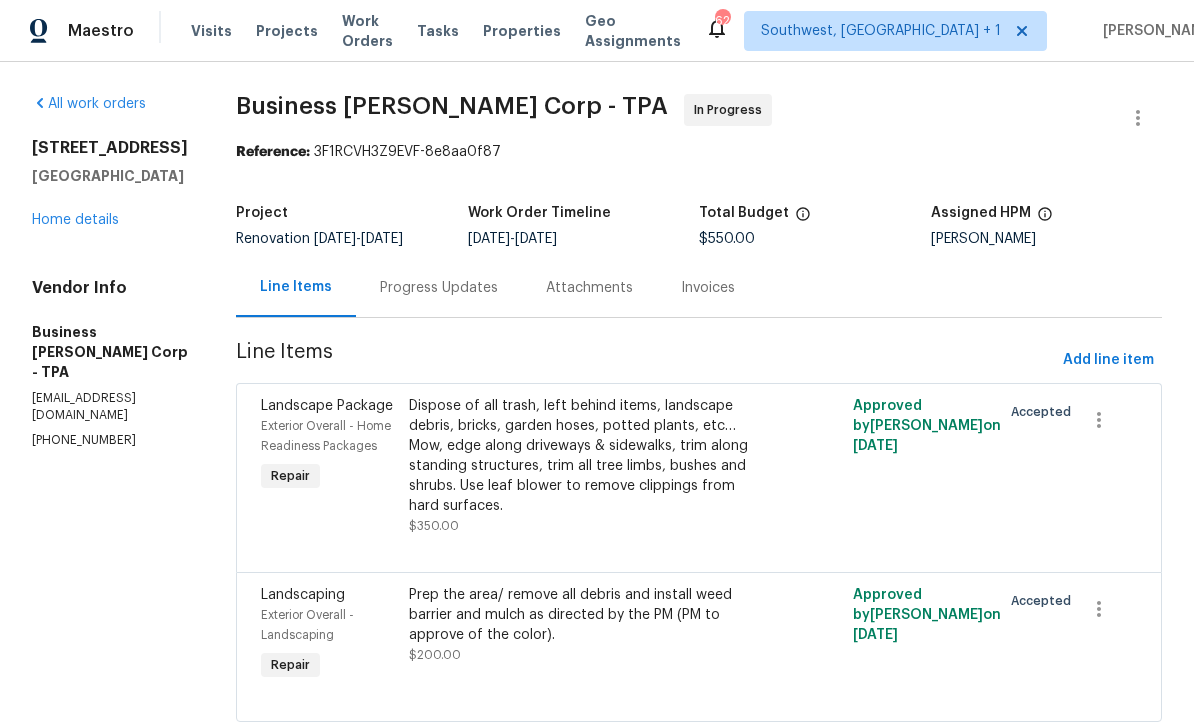 scroll, scrollTop: 1, scrollLeft: 0, axis: vertical 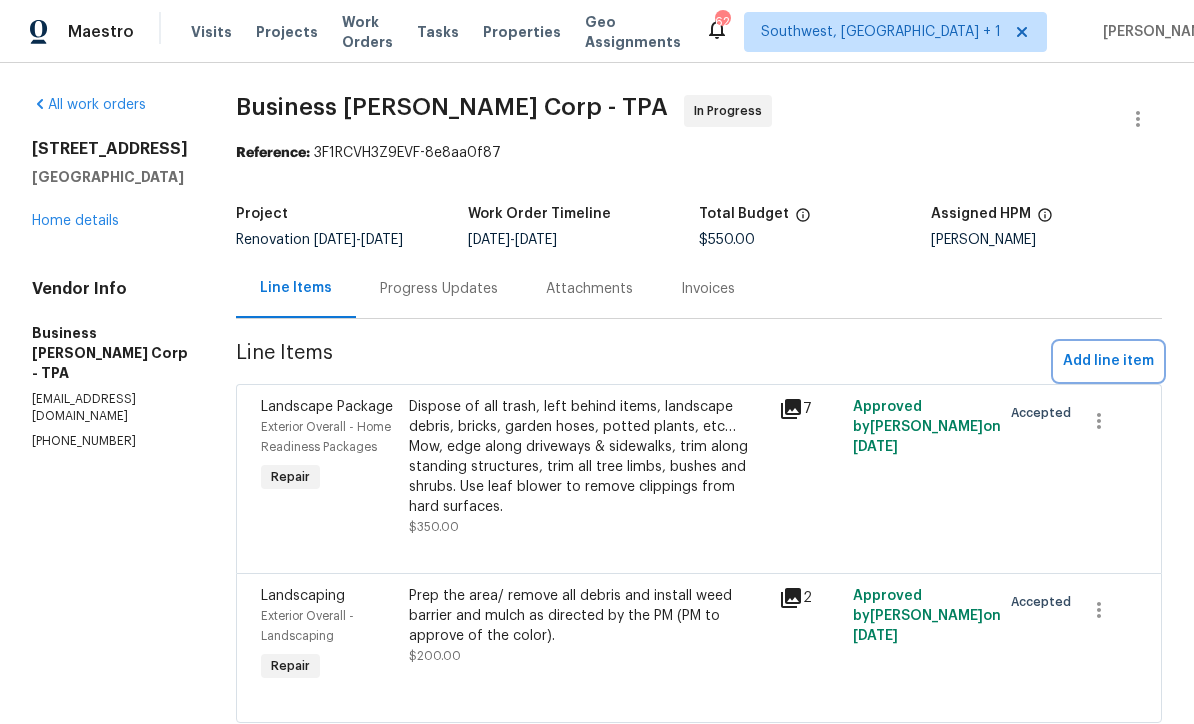 click on "Add line item" at bounding box center [1108, 361] 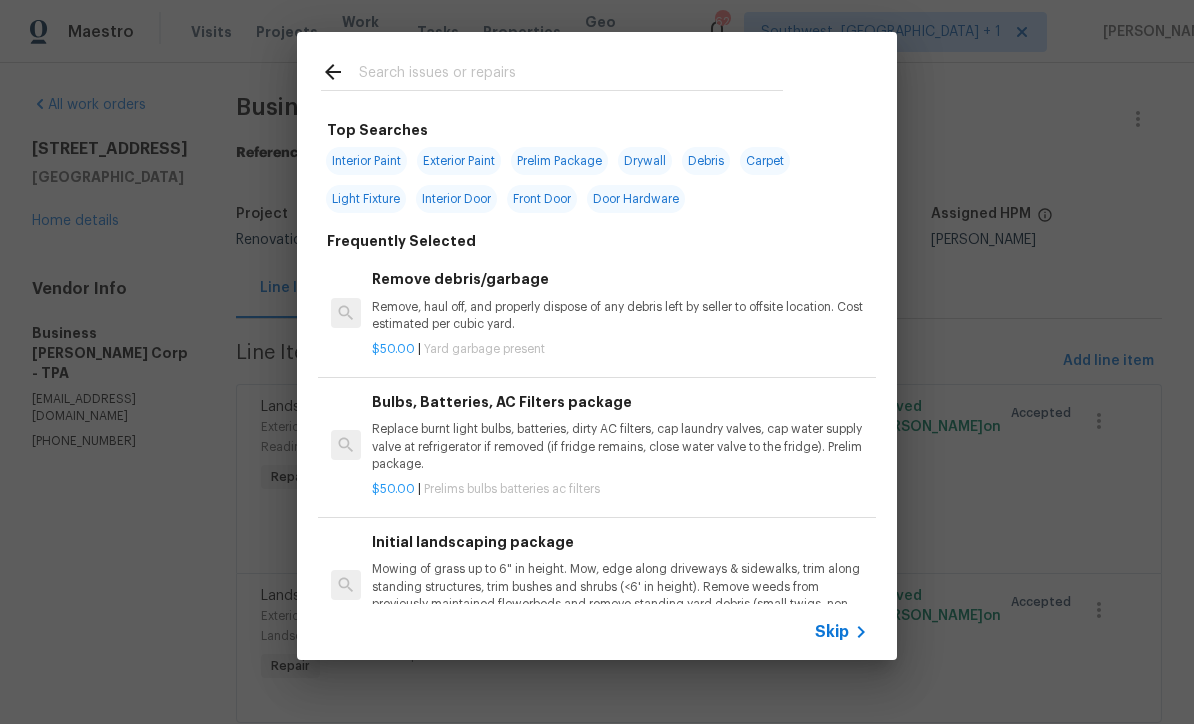click on "Skip" at bounding box center (832, 632) 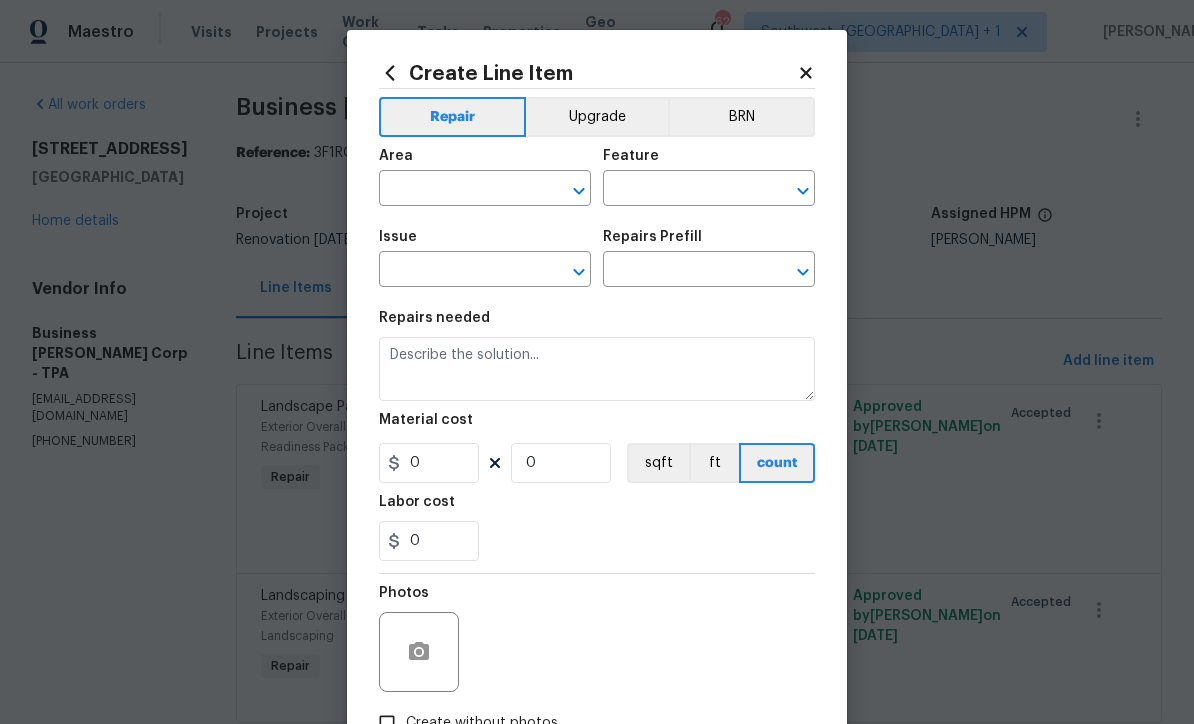click at bounding box center (457, 190) 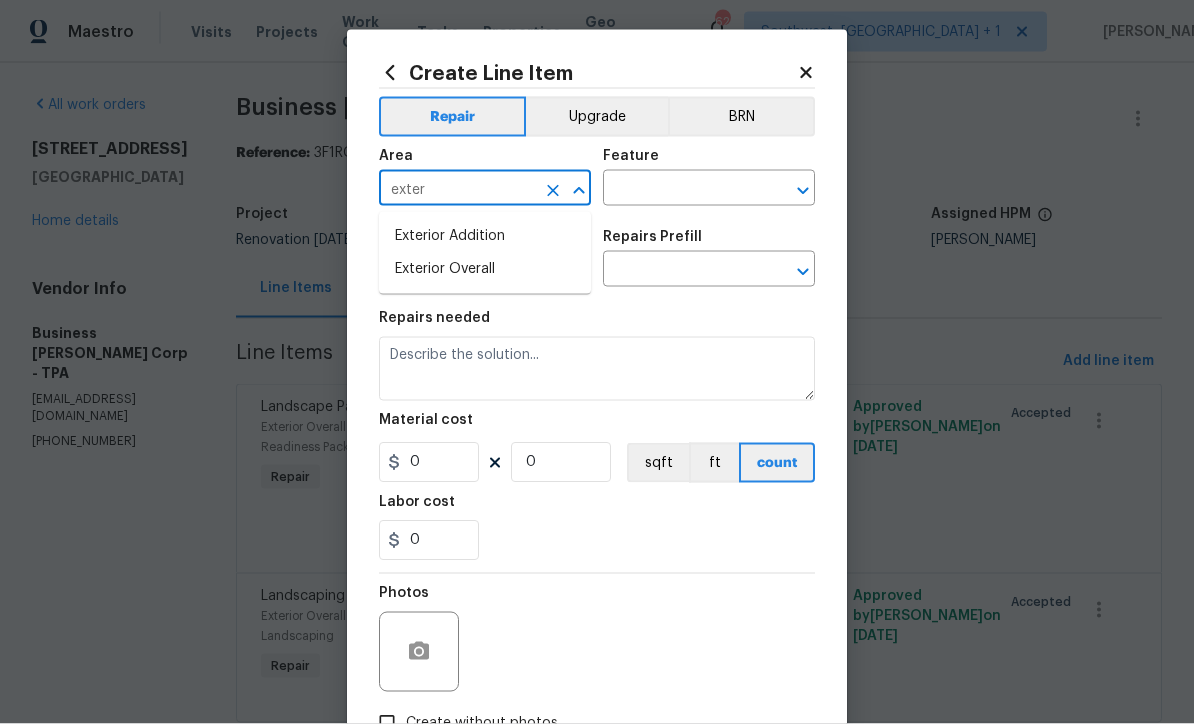 click on "Exterior Overall" at bounding box center [485, 269] 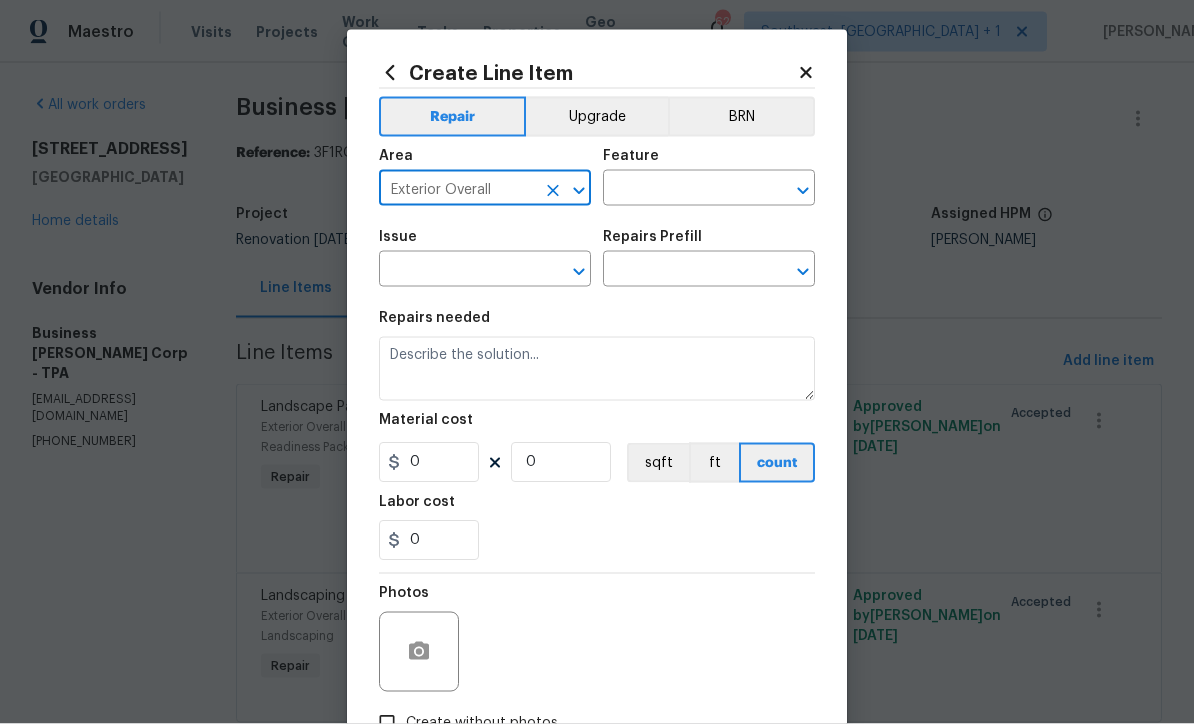 click on "Upgrade" at bounding box center [597, 117] 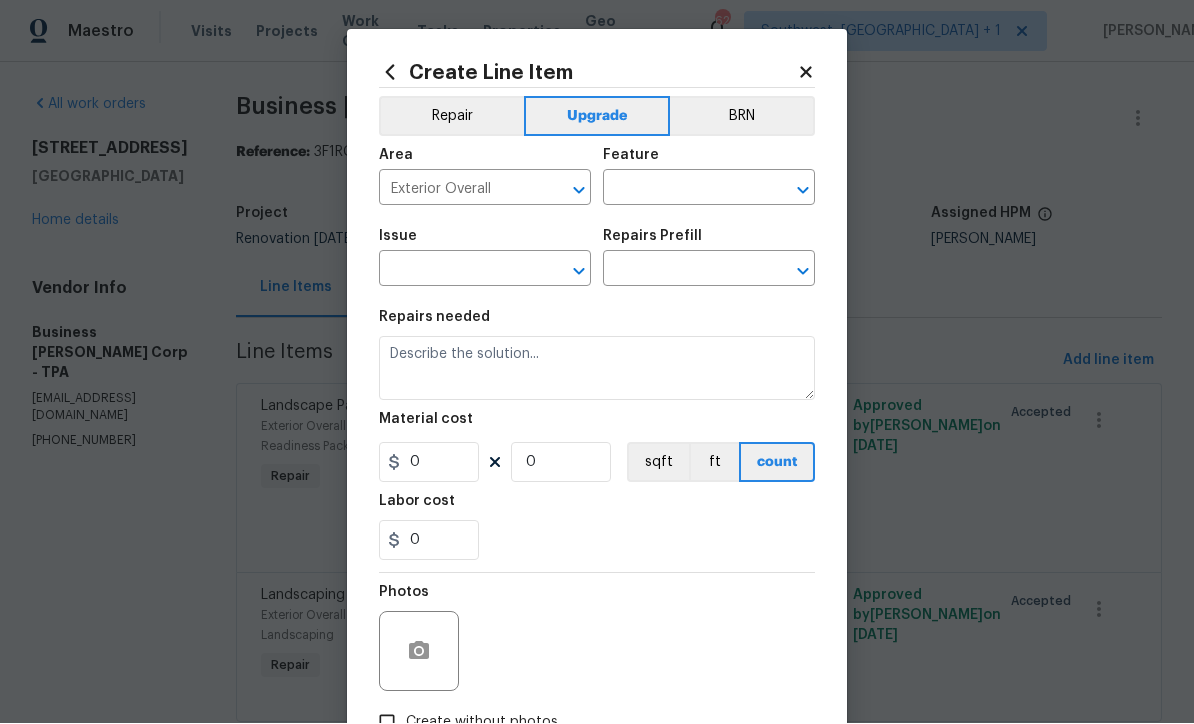 click at bounding box center (681, 190) 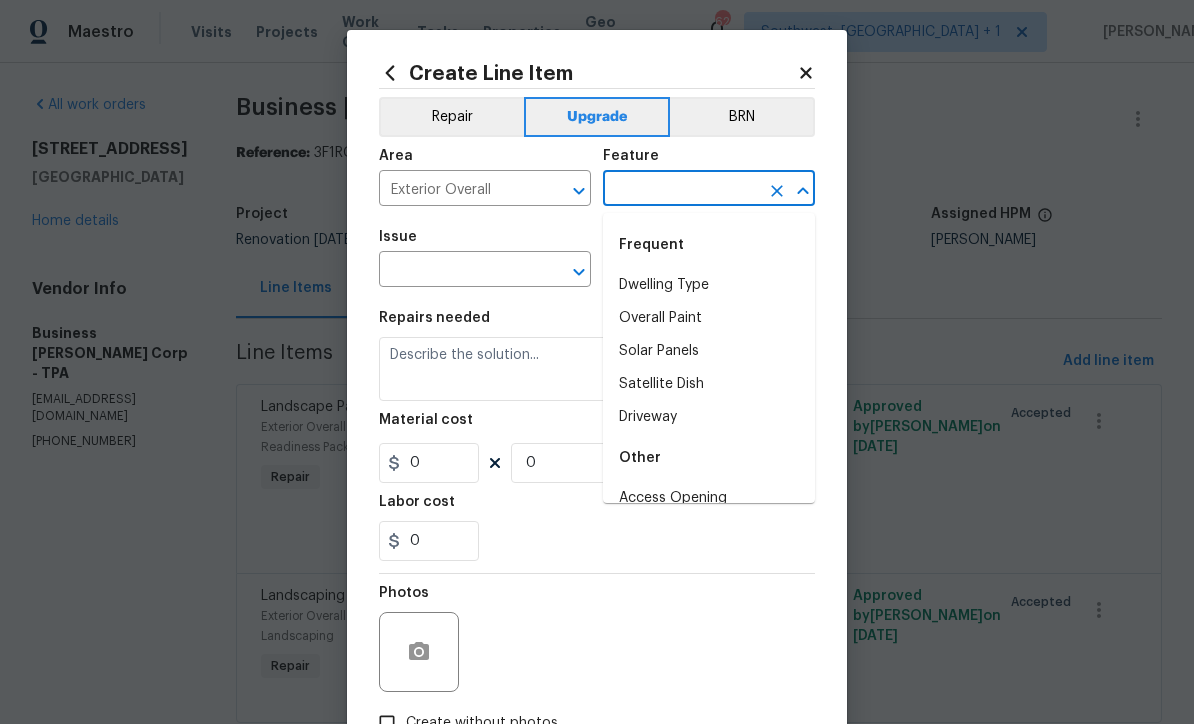 scroll, scrollTop: 0, scrollLeft: 0, axis: both 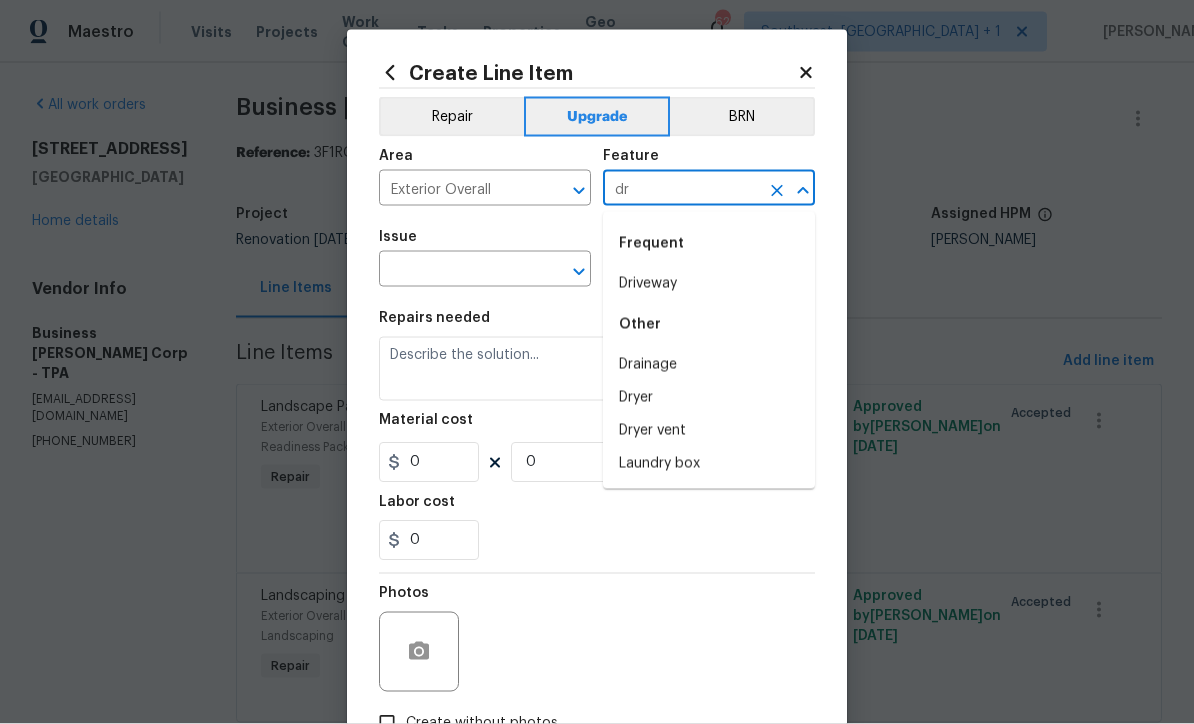 click on "Driveway" at bounding box center [709, 284] 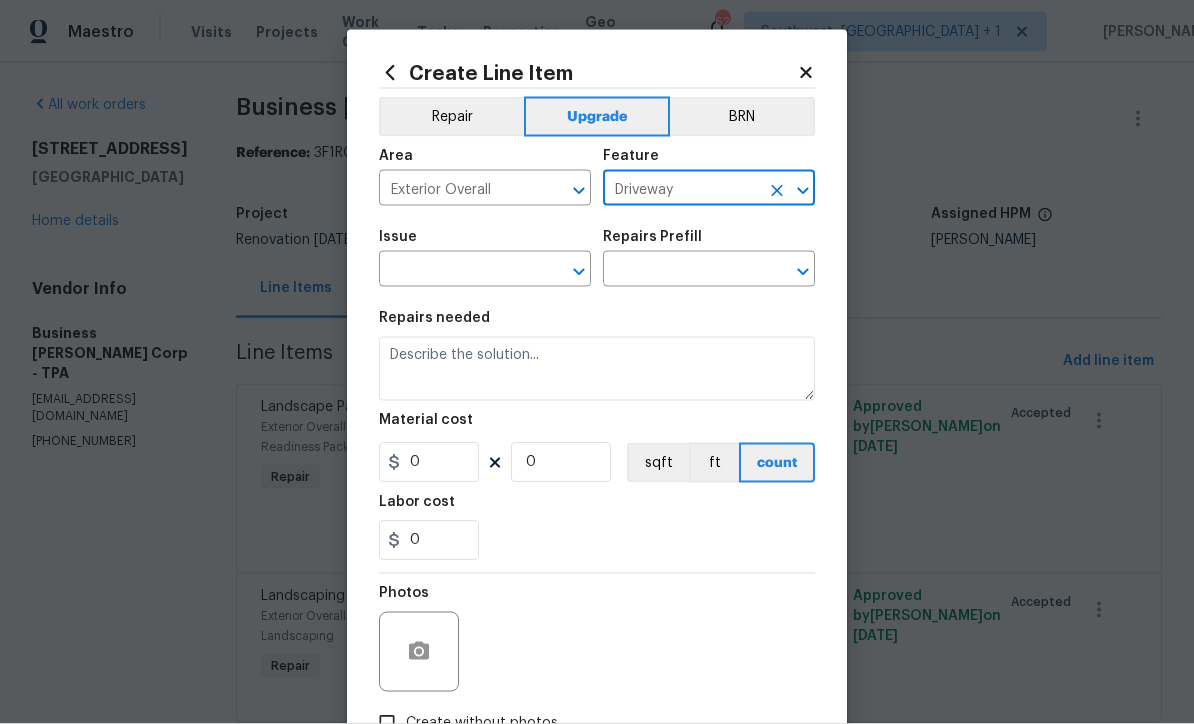 click at bounding box center [457, 271] 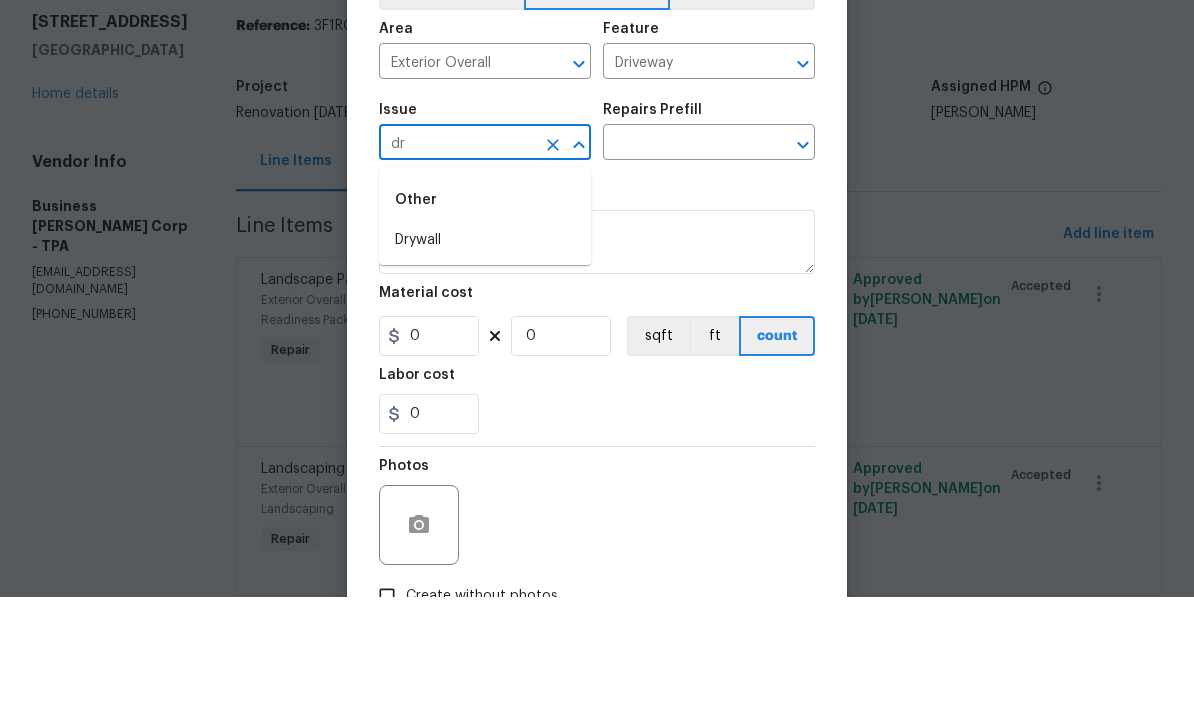 type on "d" 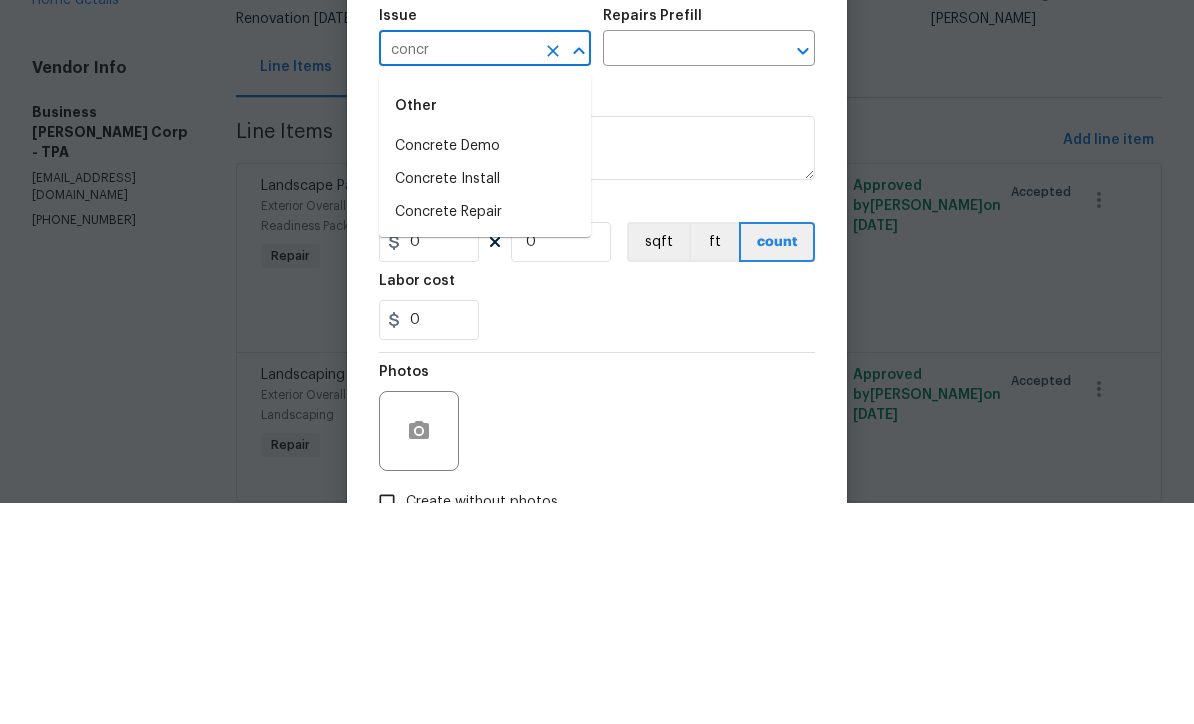 click on "Concrete Install" at bounding box center (485, 400) 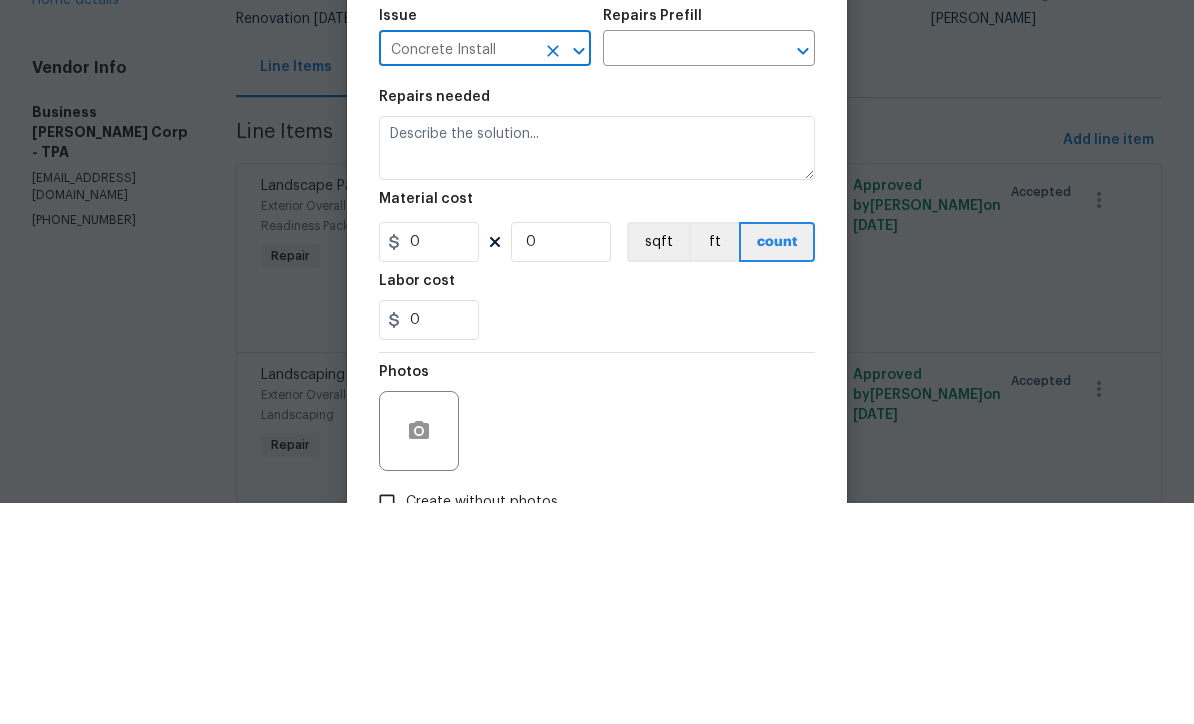 click at bounding box center (681, 271) 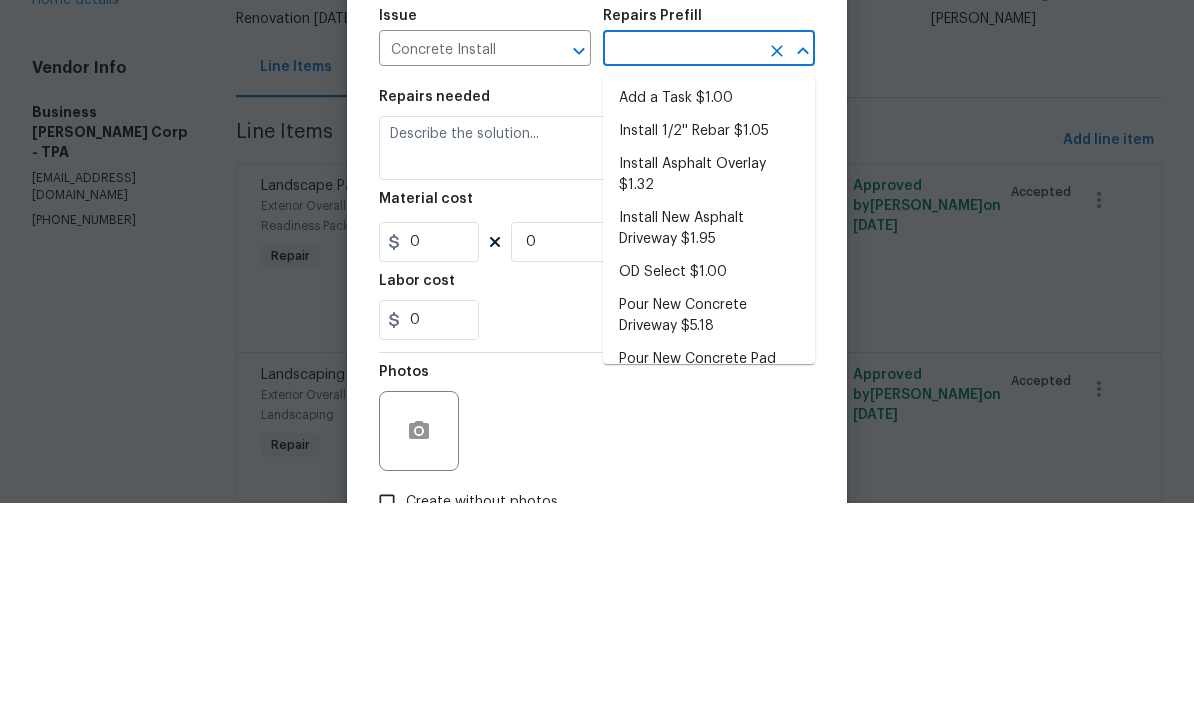 scroll, scrollTop: 58, scrollLeft: 0, axis: vertical 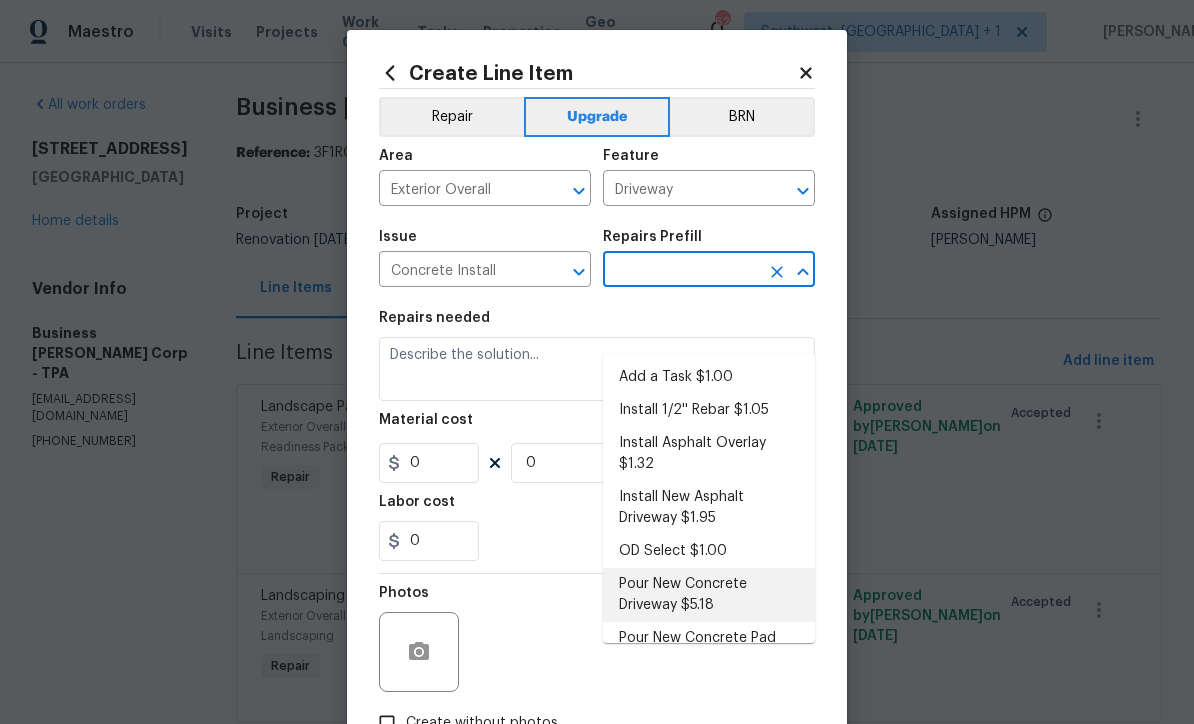 click on "Pour New Concrete Driveway $5.18" at bounding box center [709, 595] 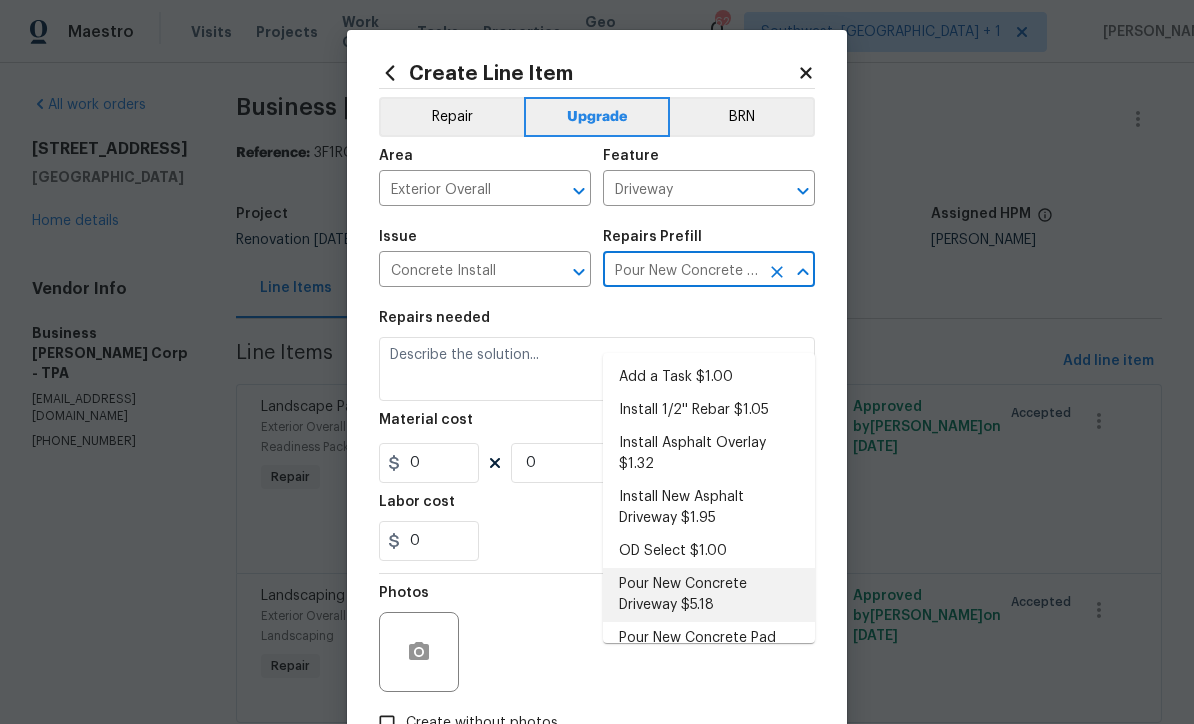 type on "Flatwork" 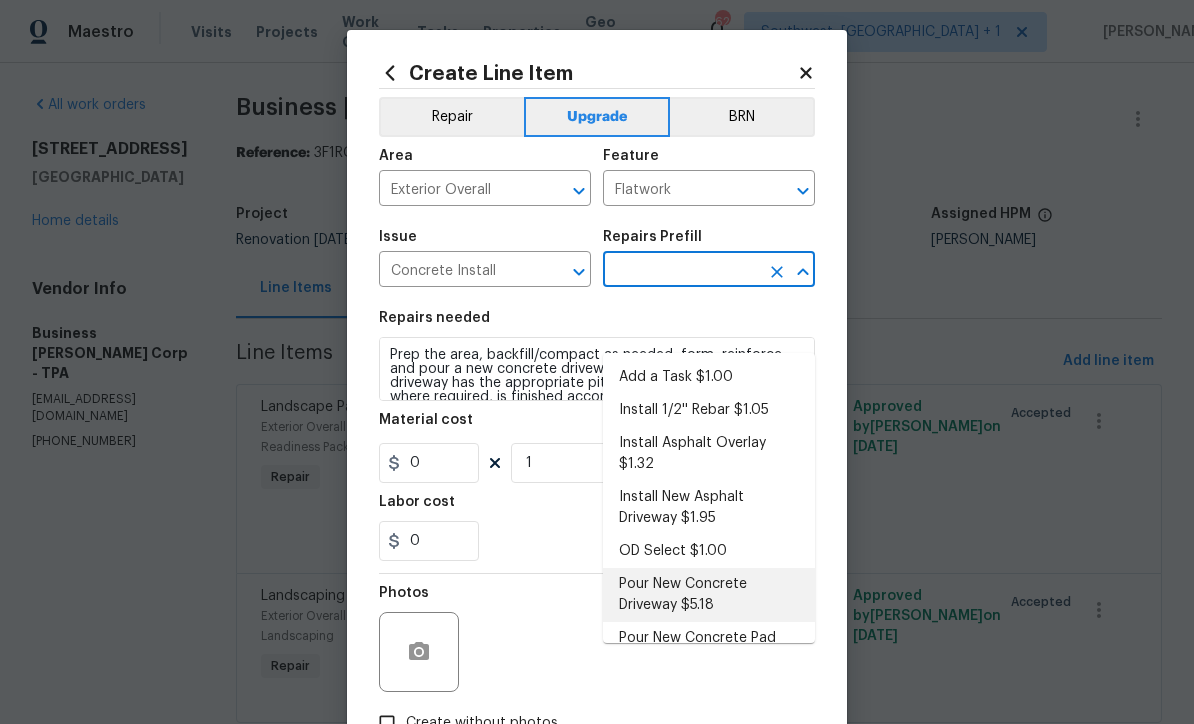 type on "Pour New Concrete Driveway $5.18" 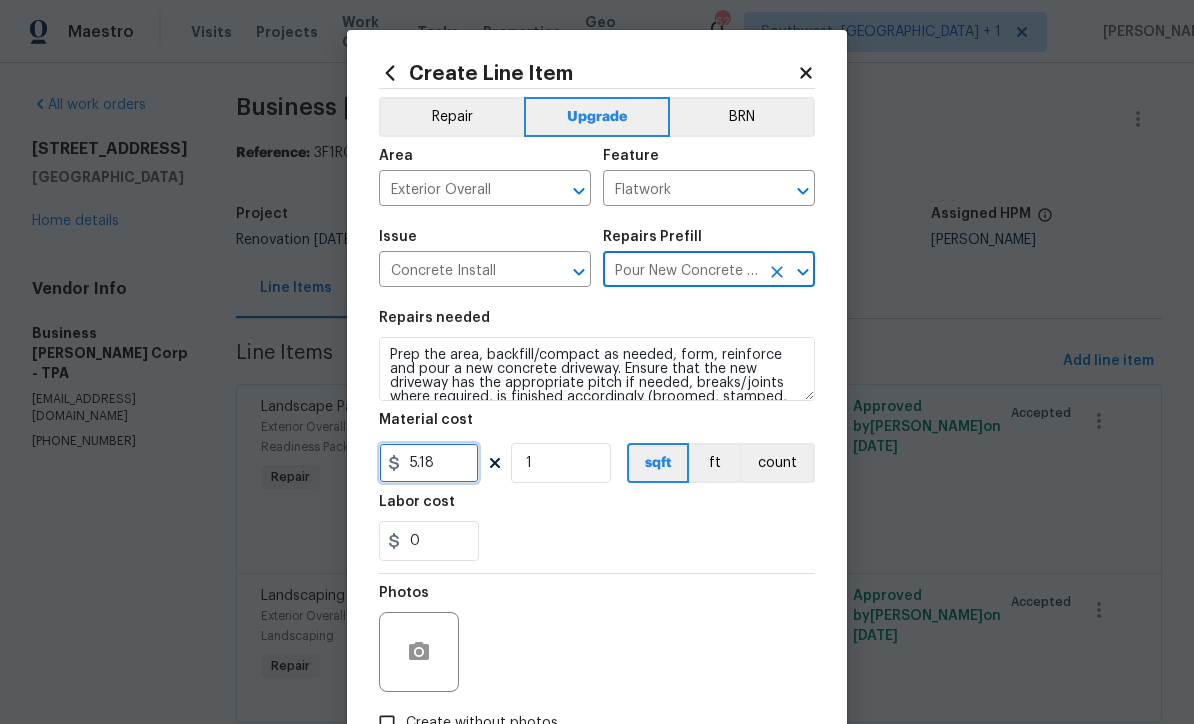 click on "5.18" at bounding box center (429, 463) 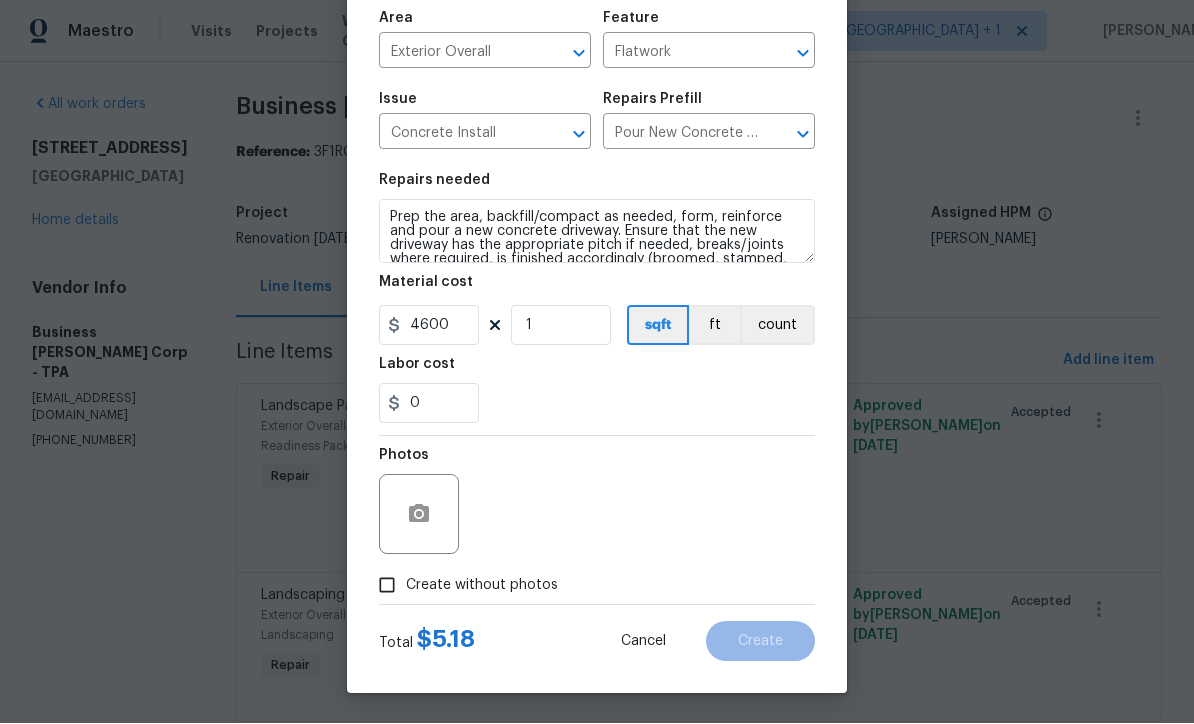 scroll, scrollTop: 141, scrollLeft: 0, axis: vertical 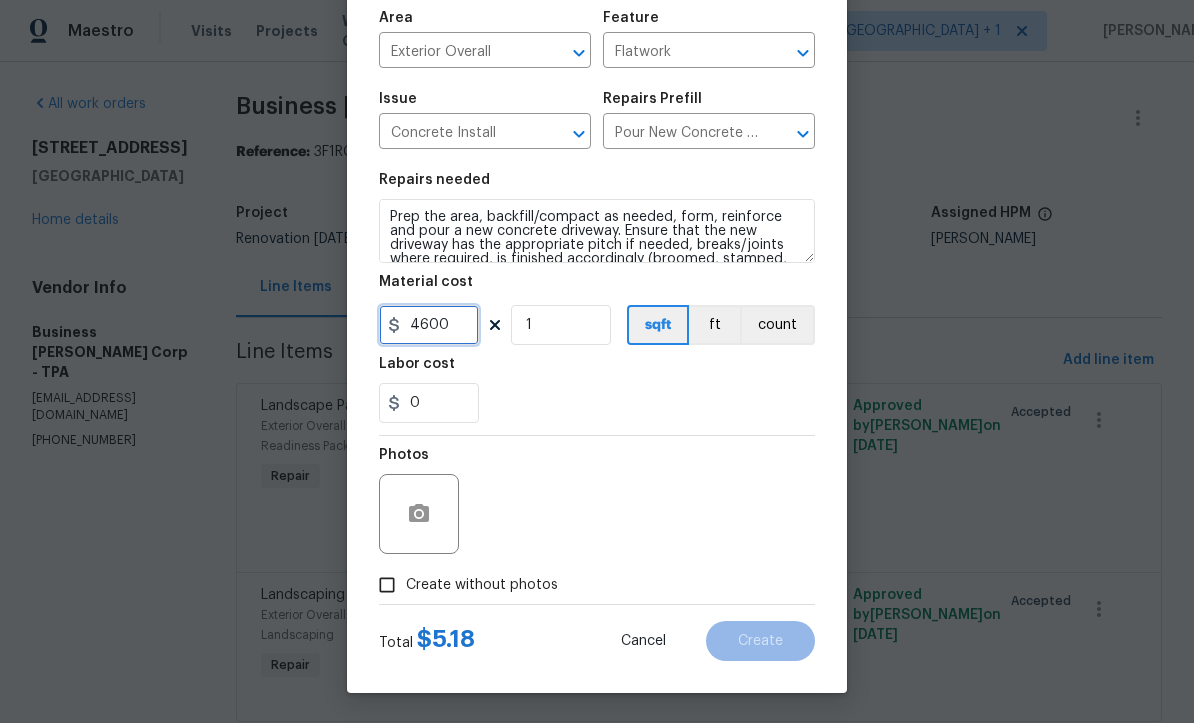 type on "4600" 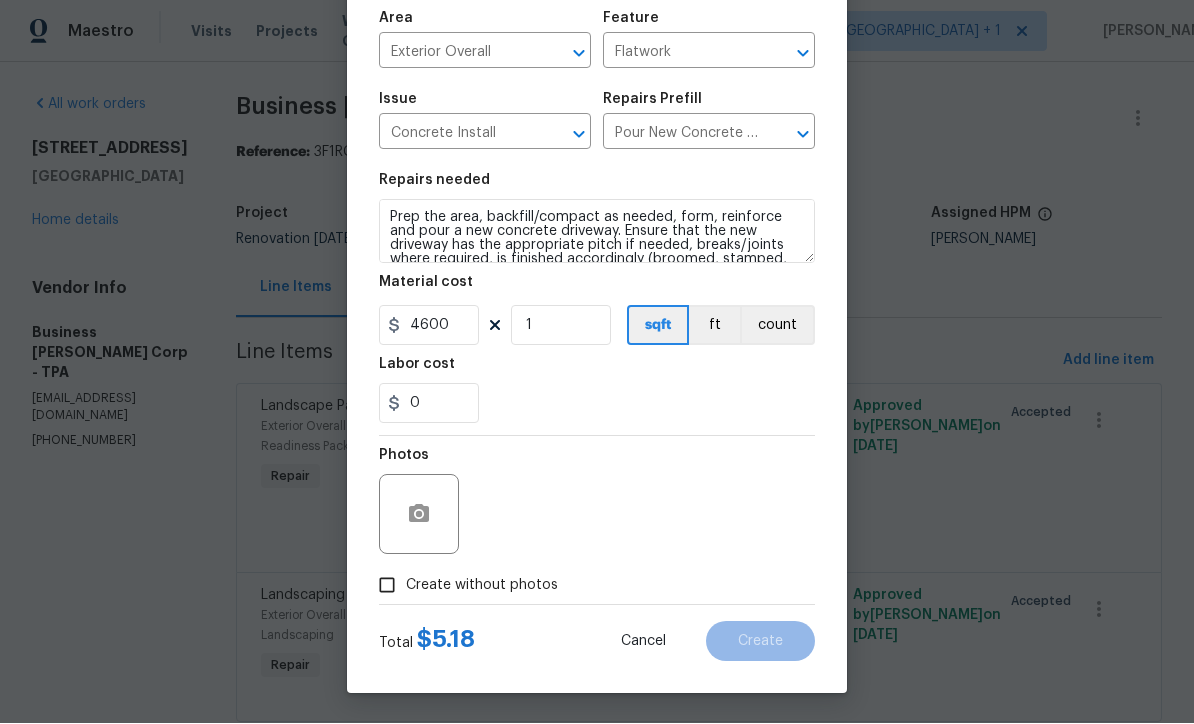 click on "Create without photos" at bounding box center (387, 586) 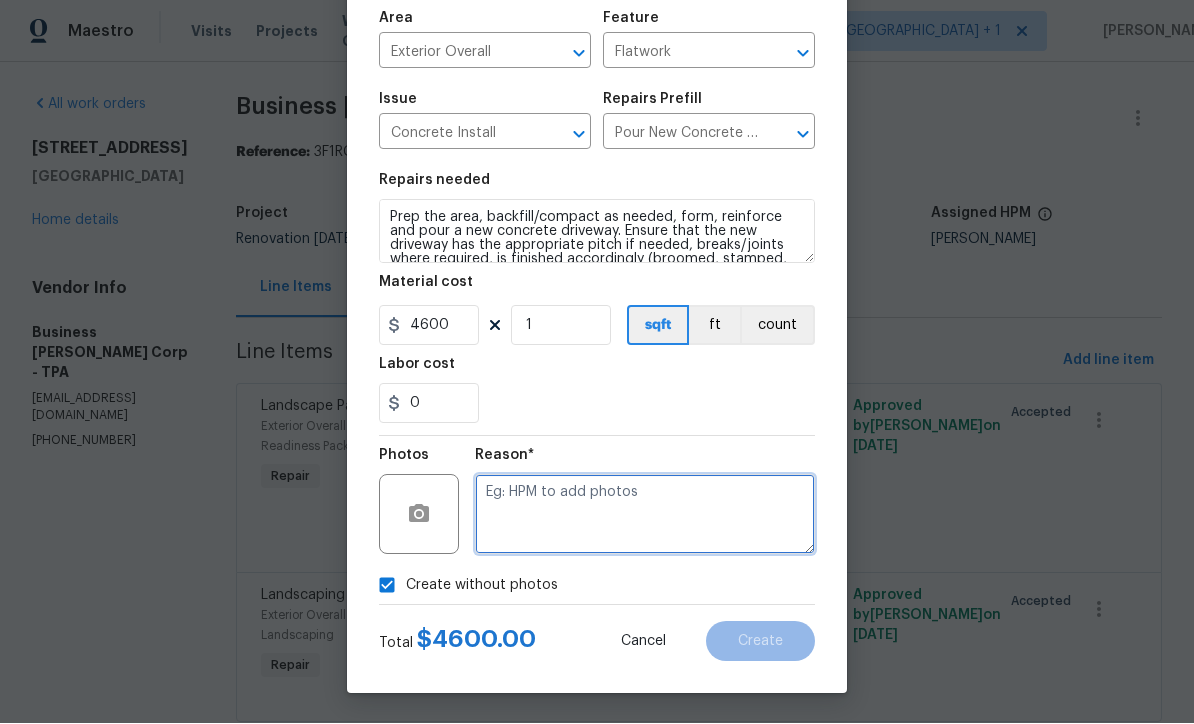 click at bounding box center (645, 515) 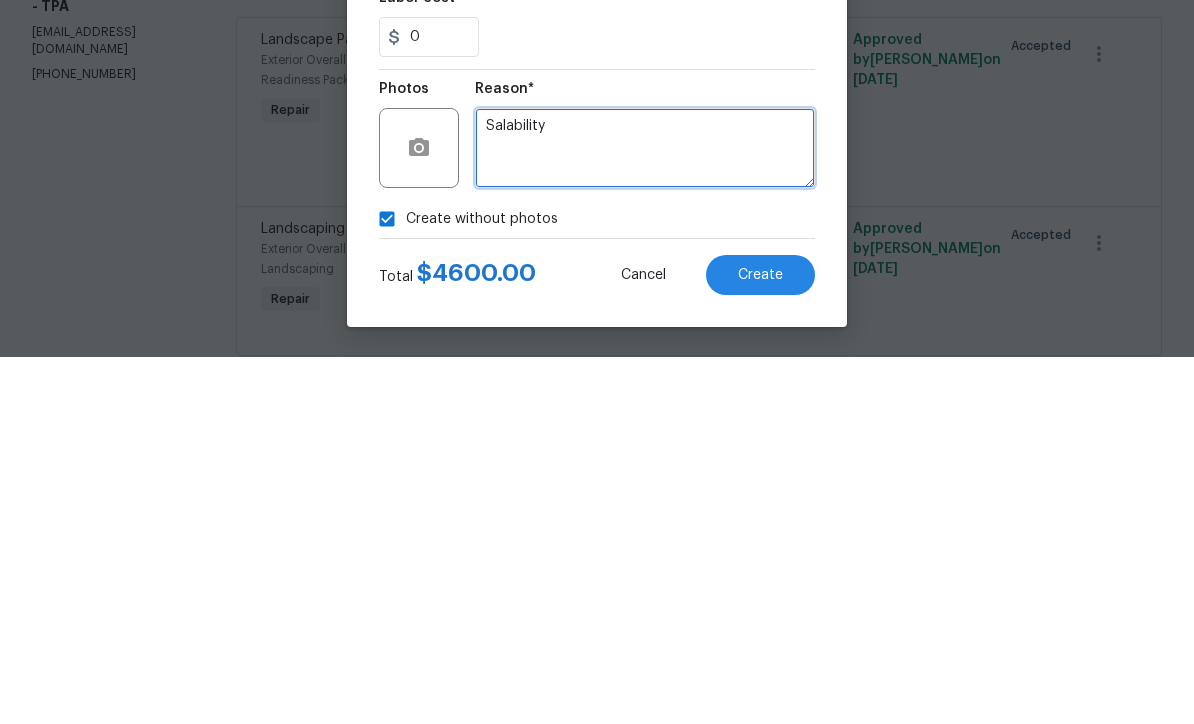 type on "Salability" 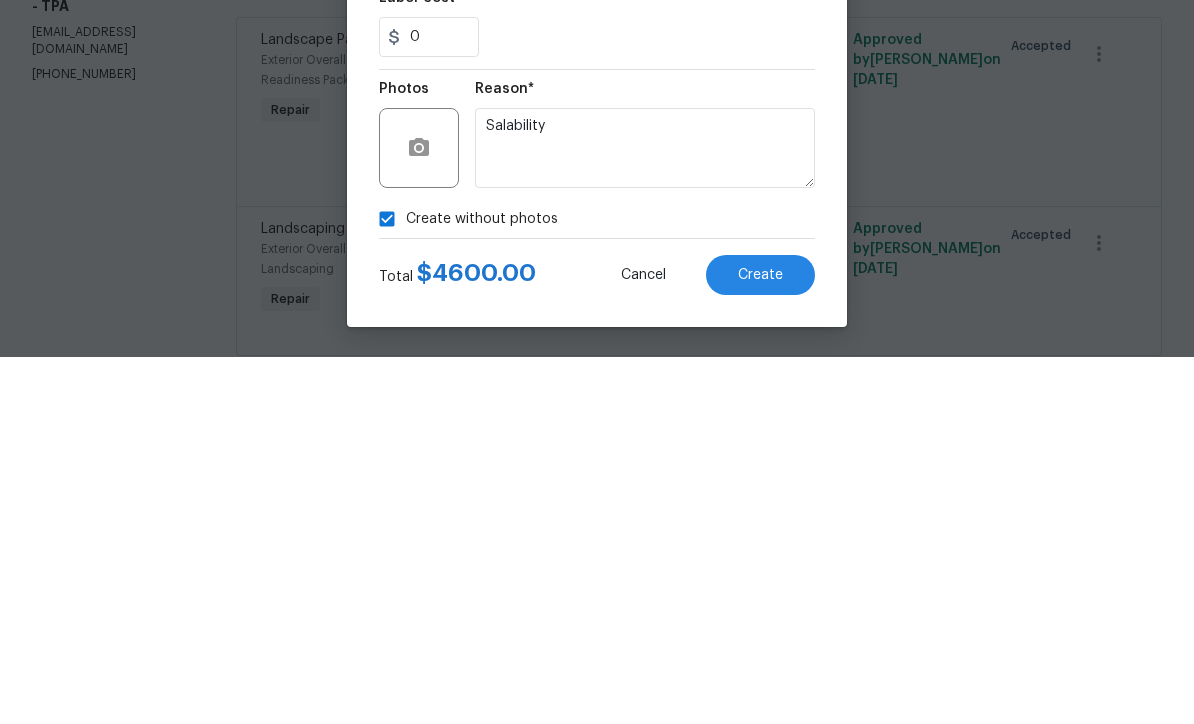 click on "Create" at bounding box center (760, 642) 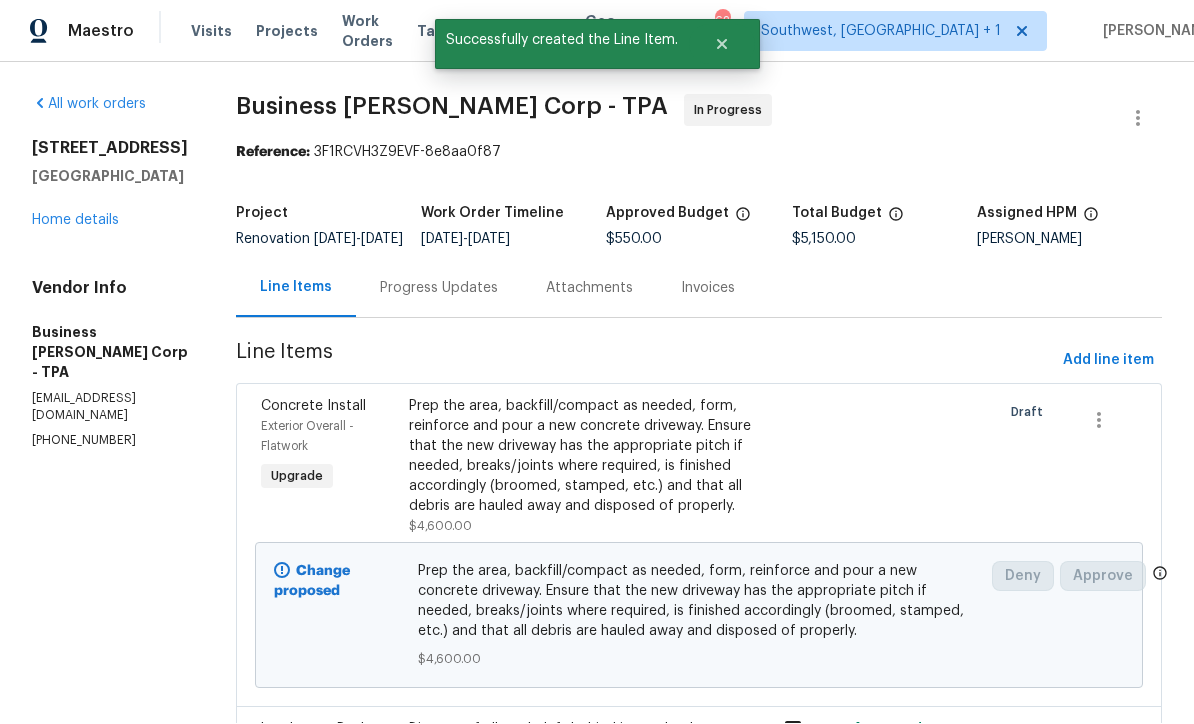 scroll, scrollTop: 1, scrollLeft: 0, axis: vertical 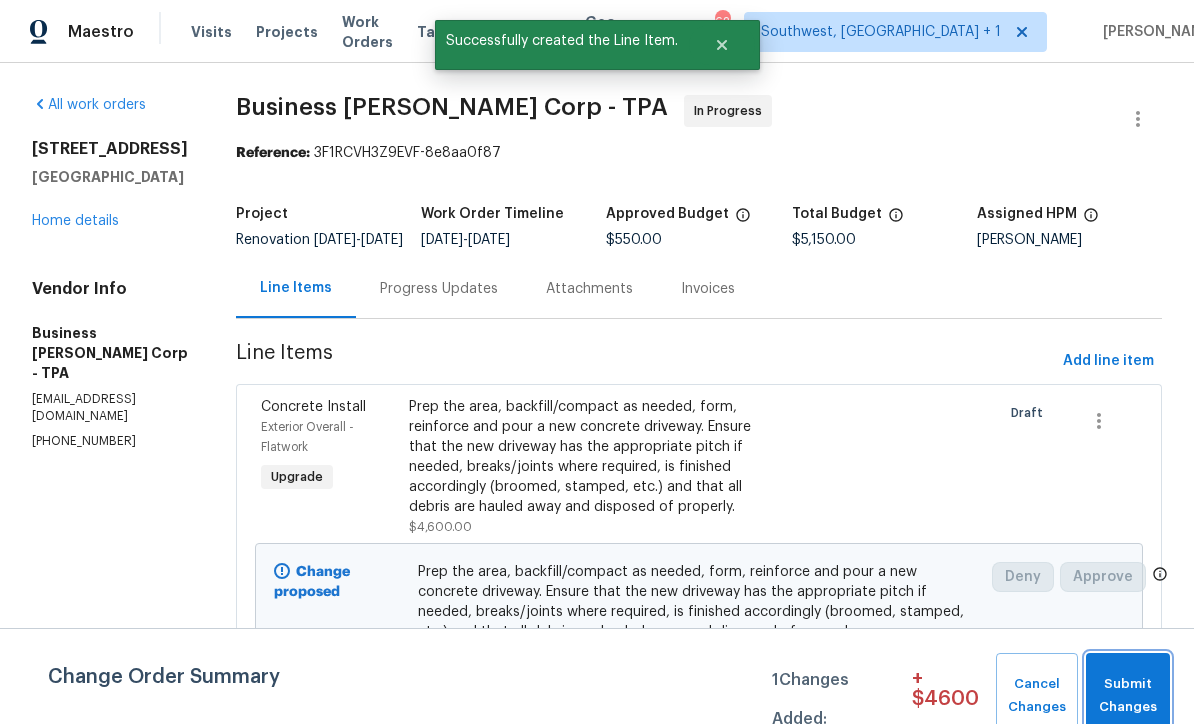 click on "Submit Changes" at bounding box center [1128, 696] 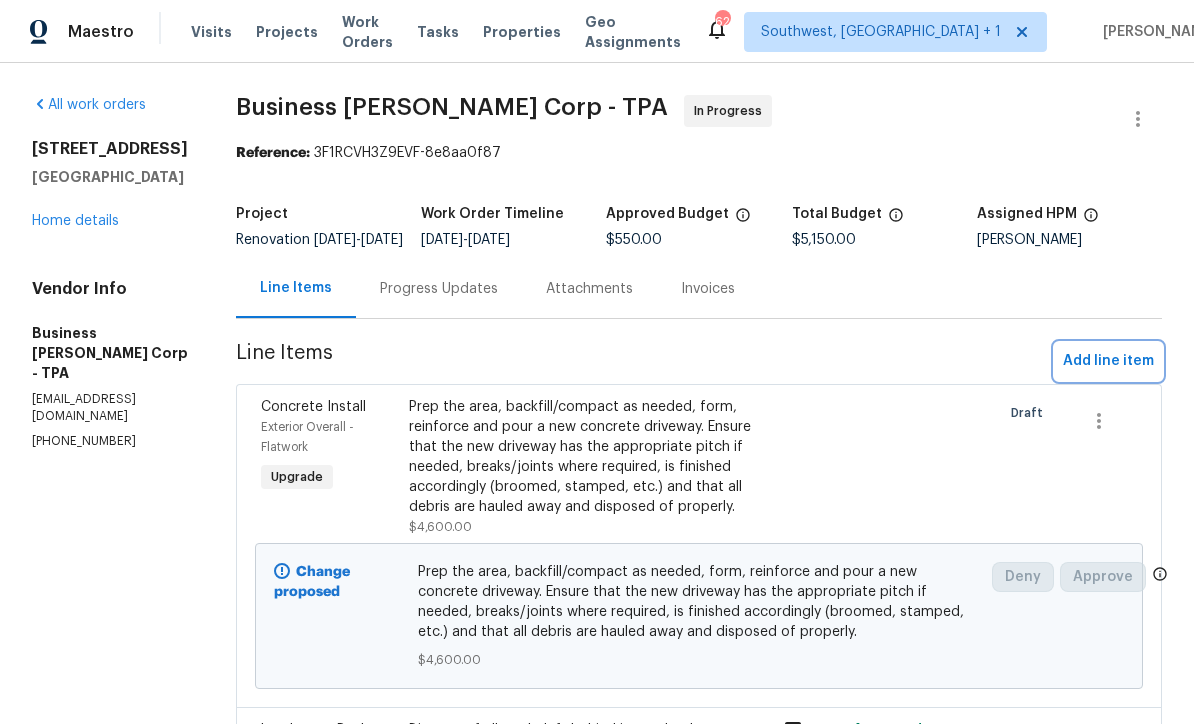 click on "Add line item" at bounding box center (1108, 361) 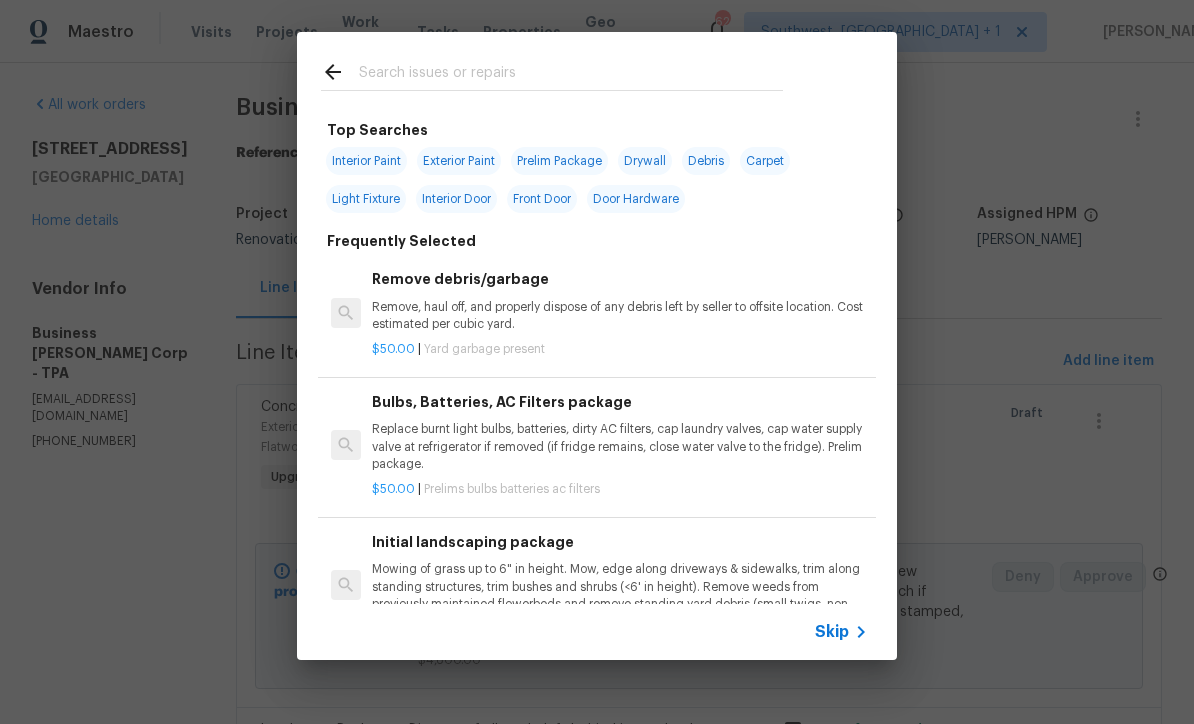click on "Skip" at bounding box center [832, 632] 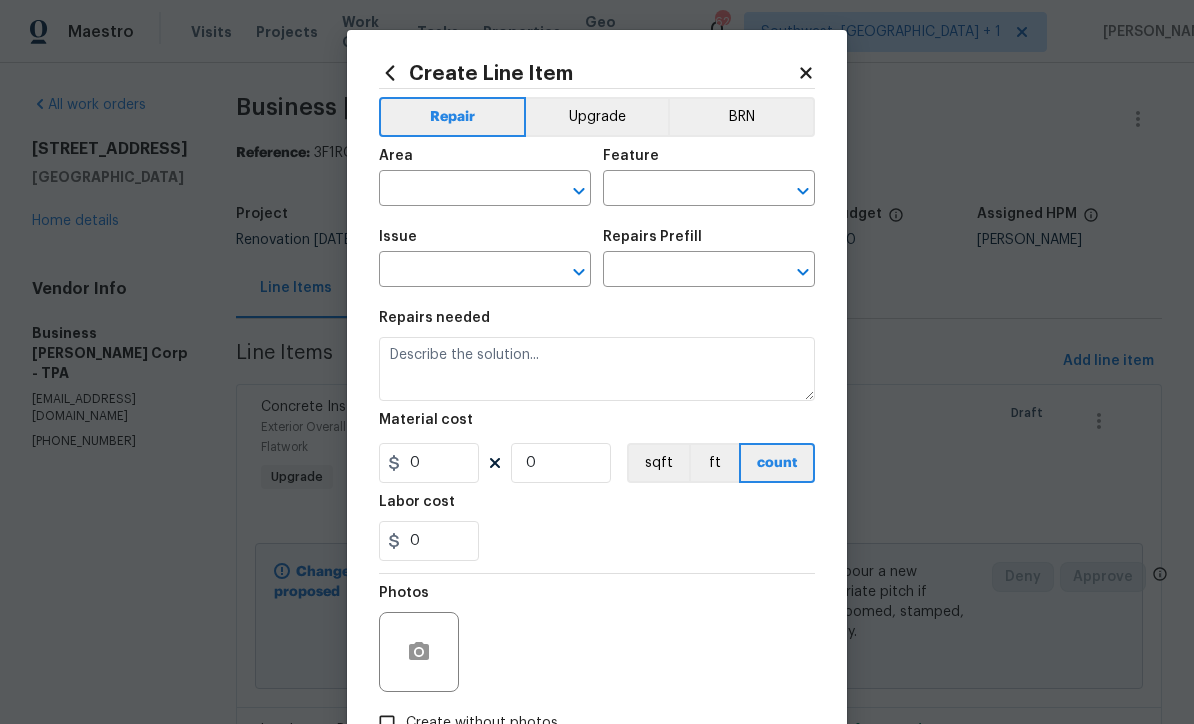 click 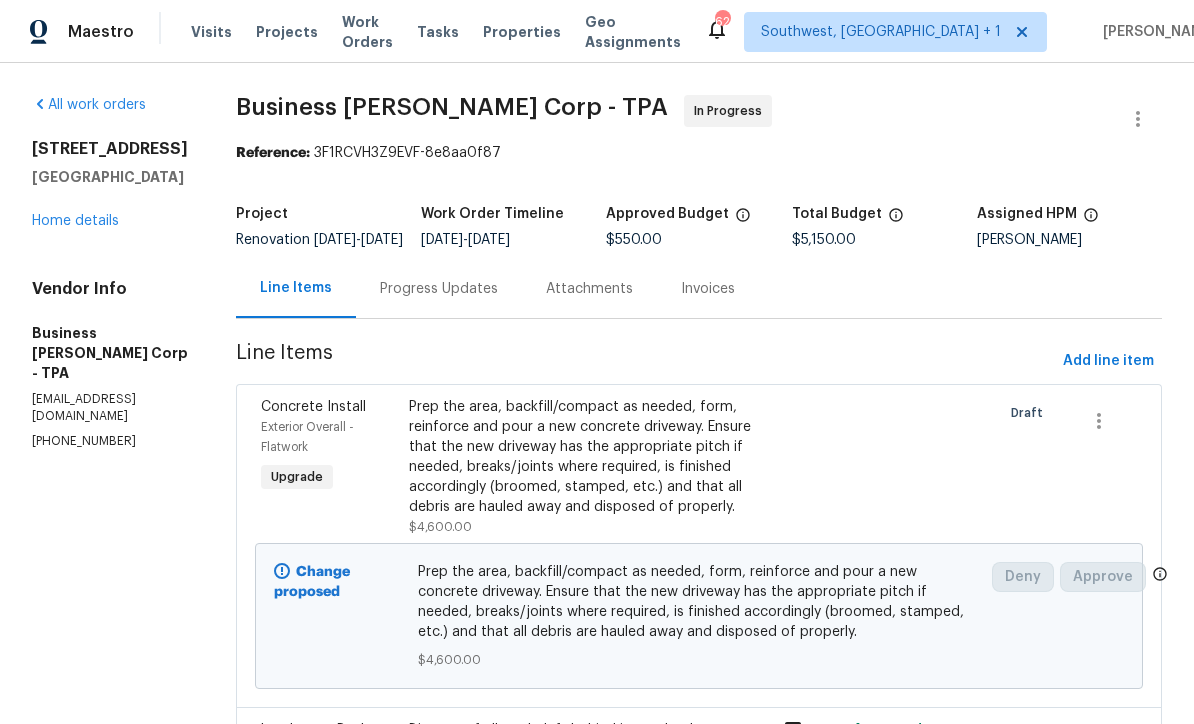 click on "Home details" at bounding box center (75, 221) 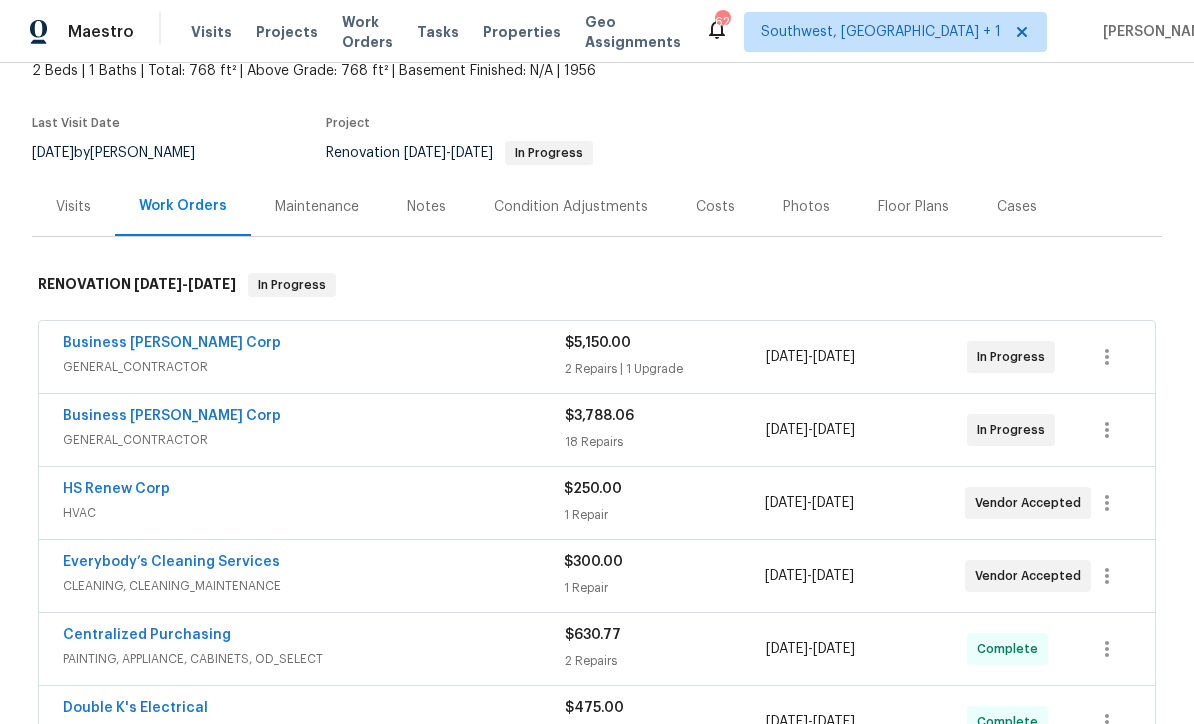 scroll, scrollTop: 154, scrollLeft: 0, axis: vertical 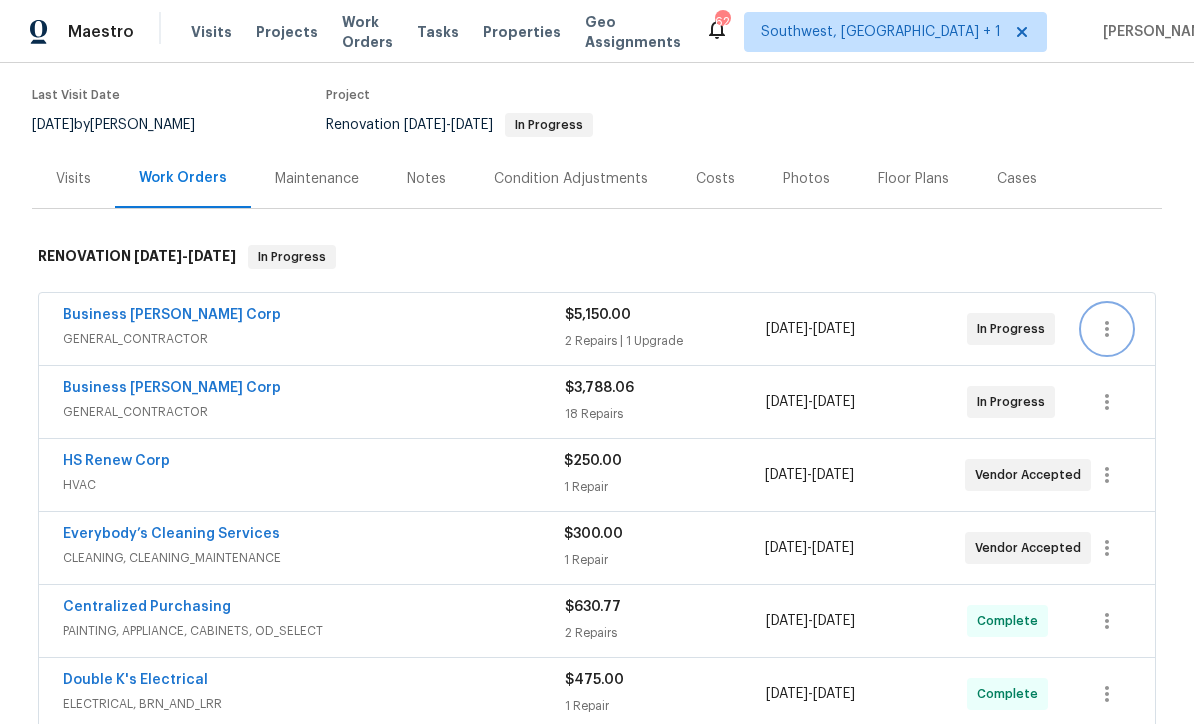 click 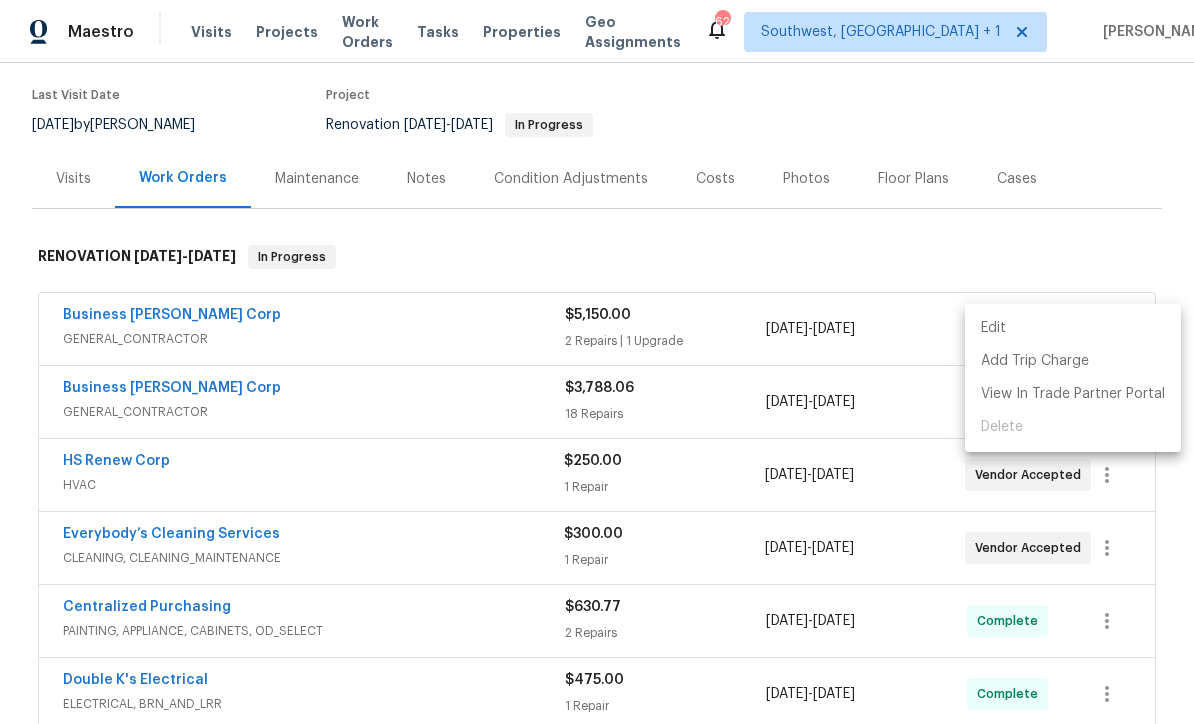 click on "Edit" at bounding box center [1073, 328] 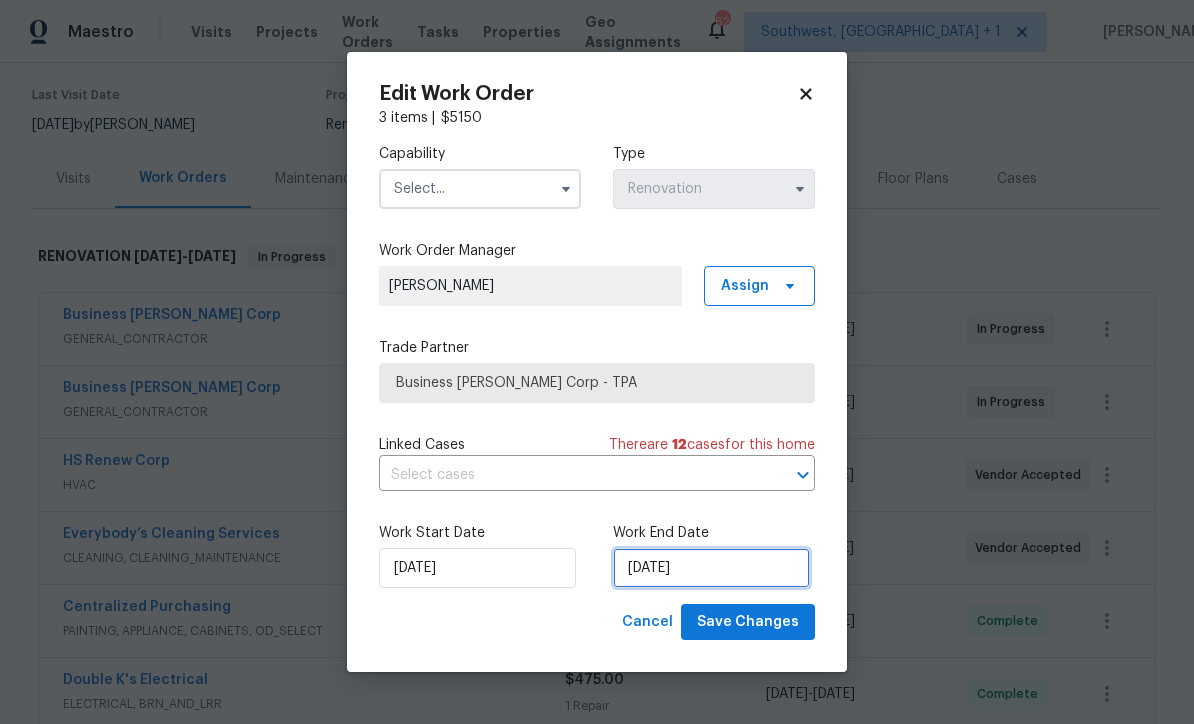 click on "7/4/2025" at bounding box center [711, 568] 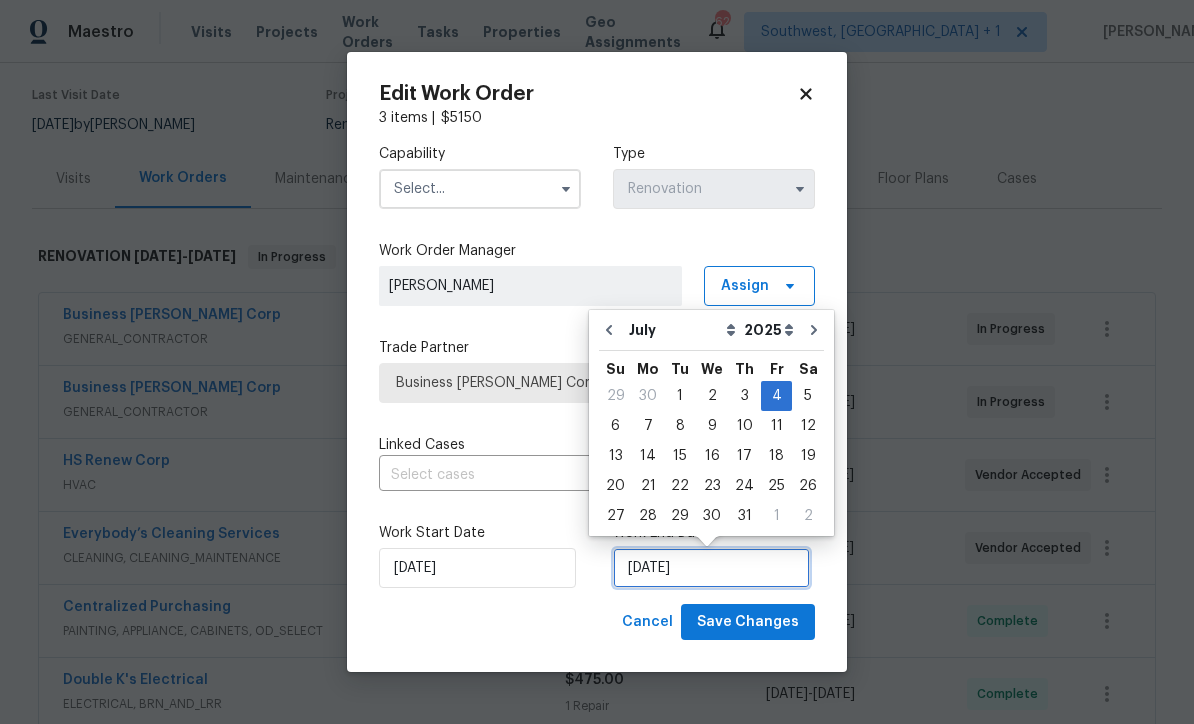scroll, scrollTop: 0, scrollLeft: 0, axis: both 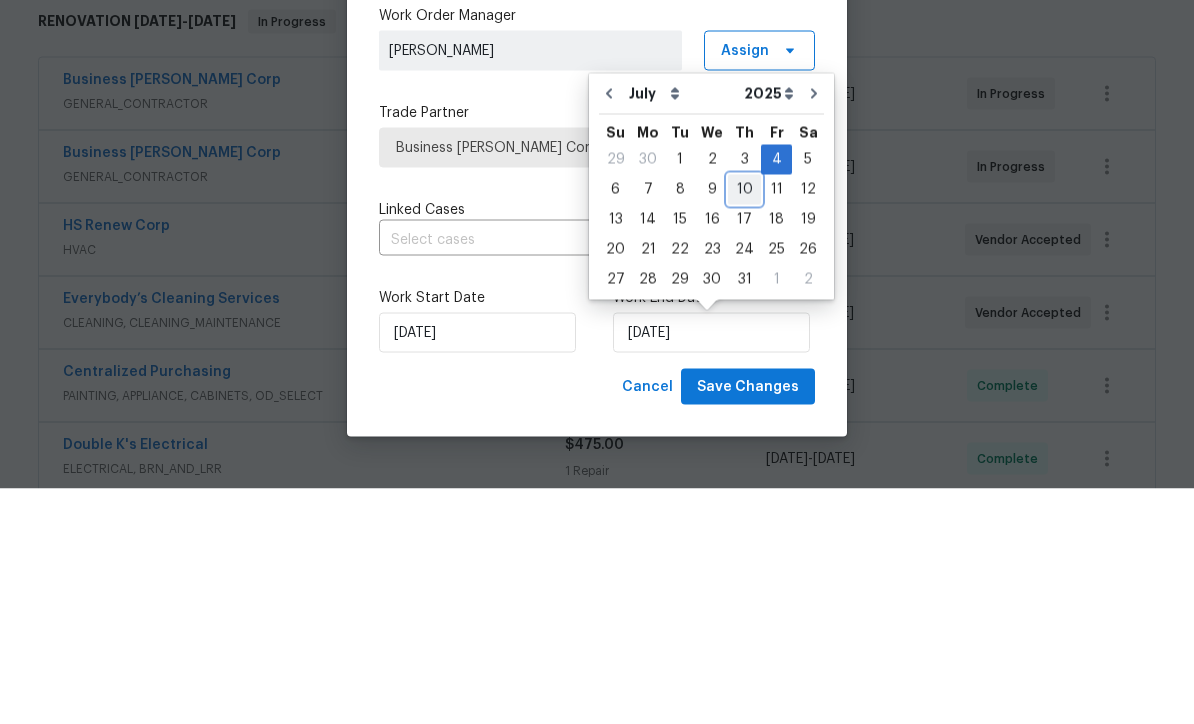 click on "10" at bounding box center (744, 425) 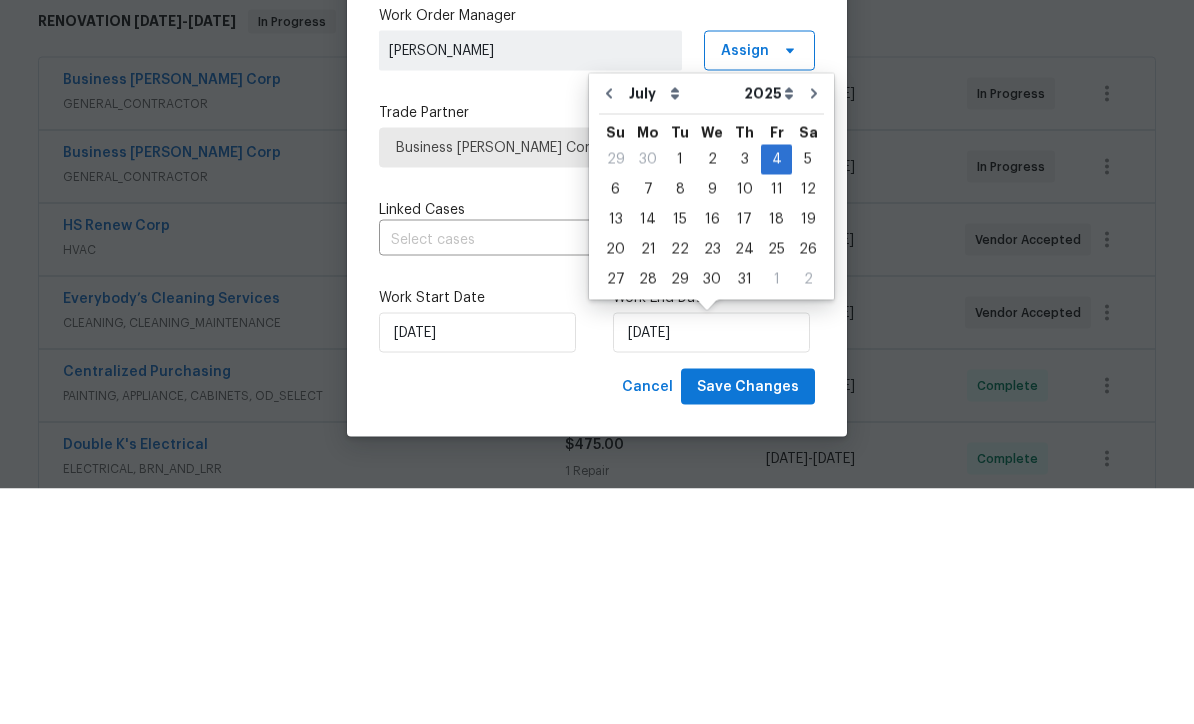 scroll, scrollTop: 66, scrollLeft: 0, axis: vertical 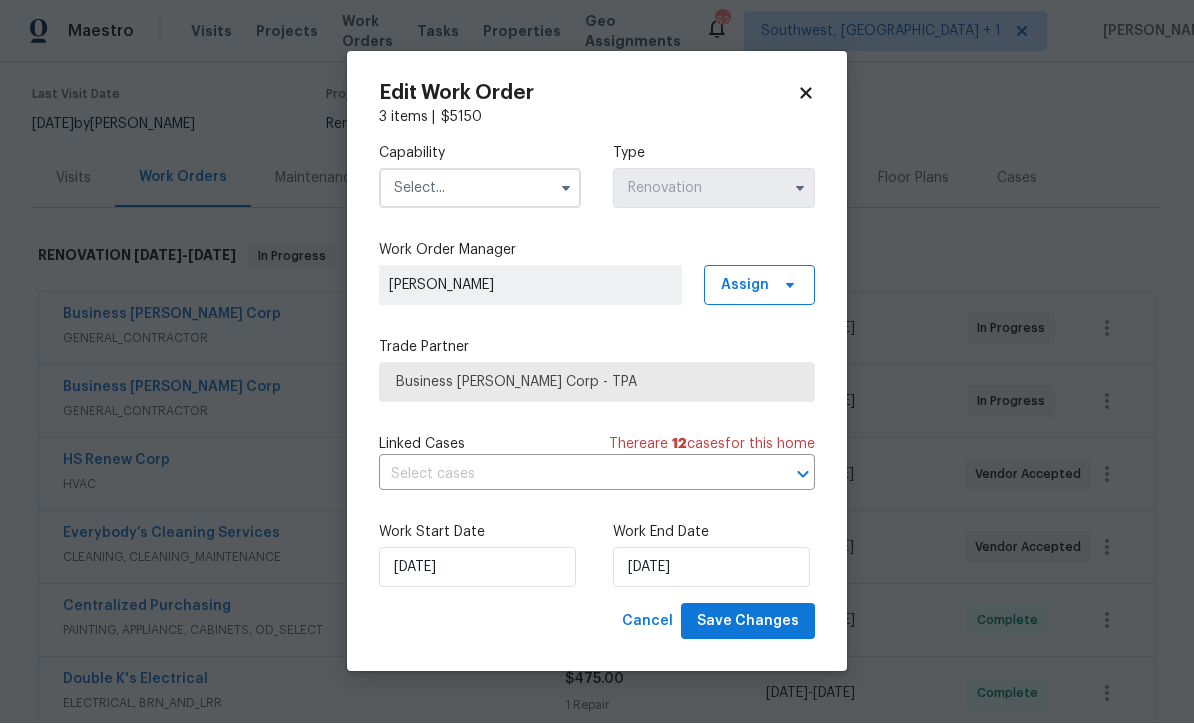 click at bounding box center [480, 189] 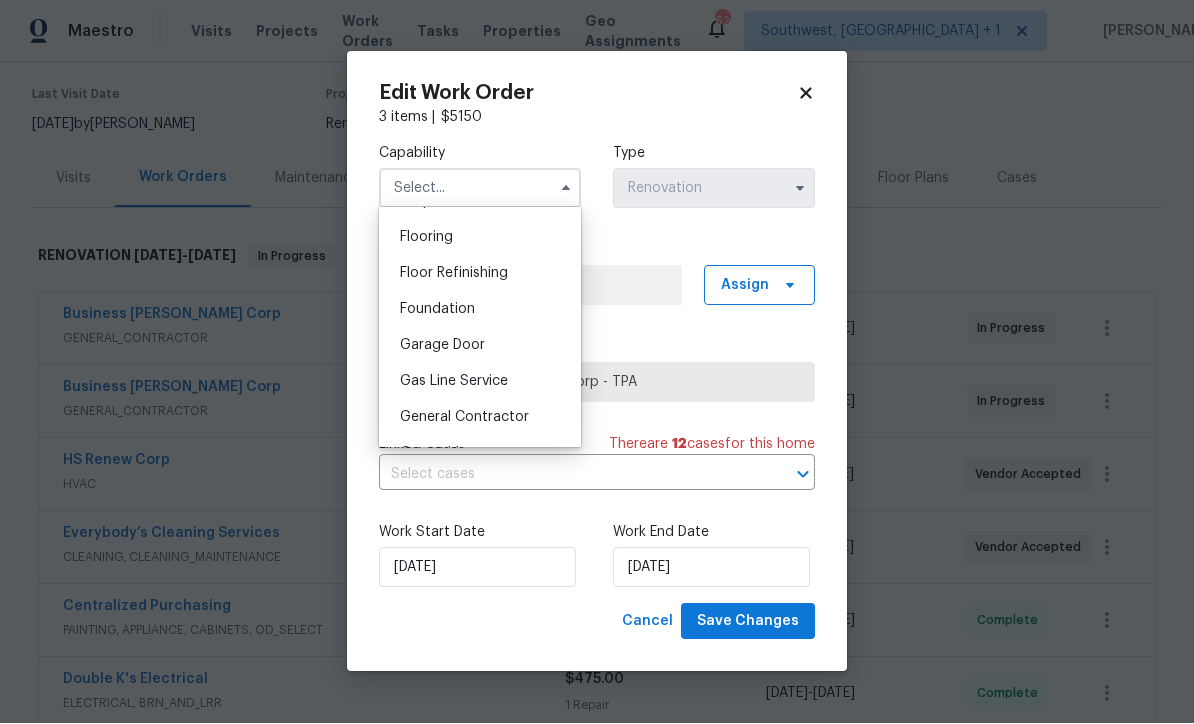 scroll, scrollTop: 785, scrollLeft: 0, axis: vertical 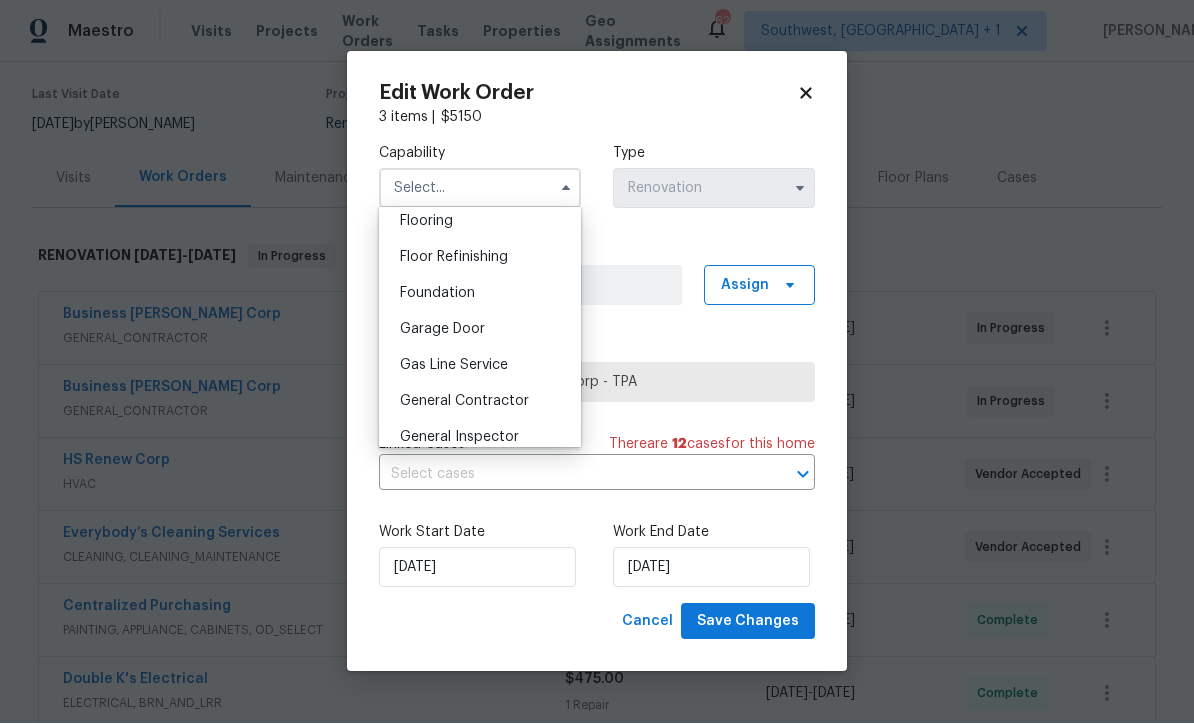 click on "General Contractor" at bounding box center [480, 402] 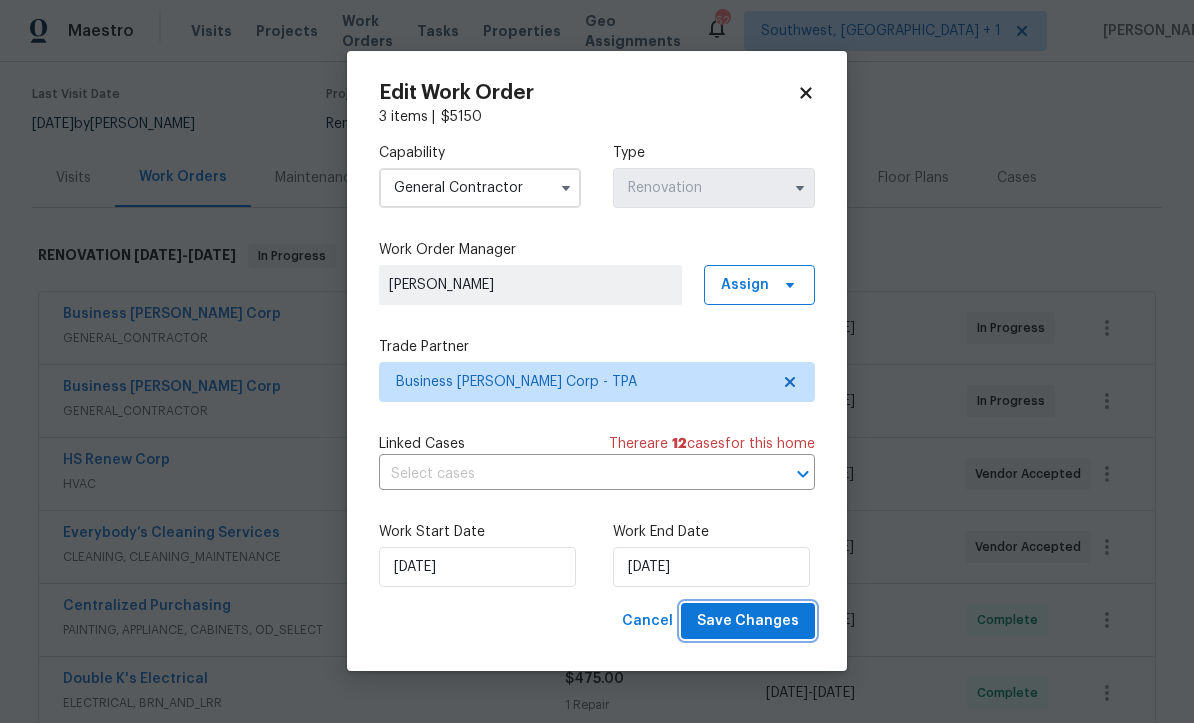 click on "Save Changes" at bounding box center [748, 622] 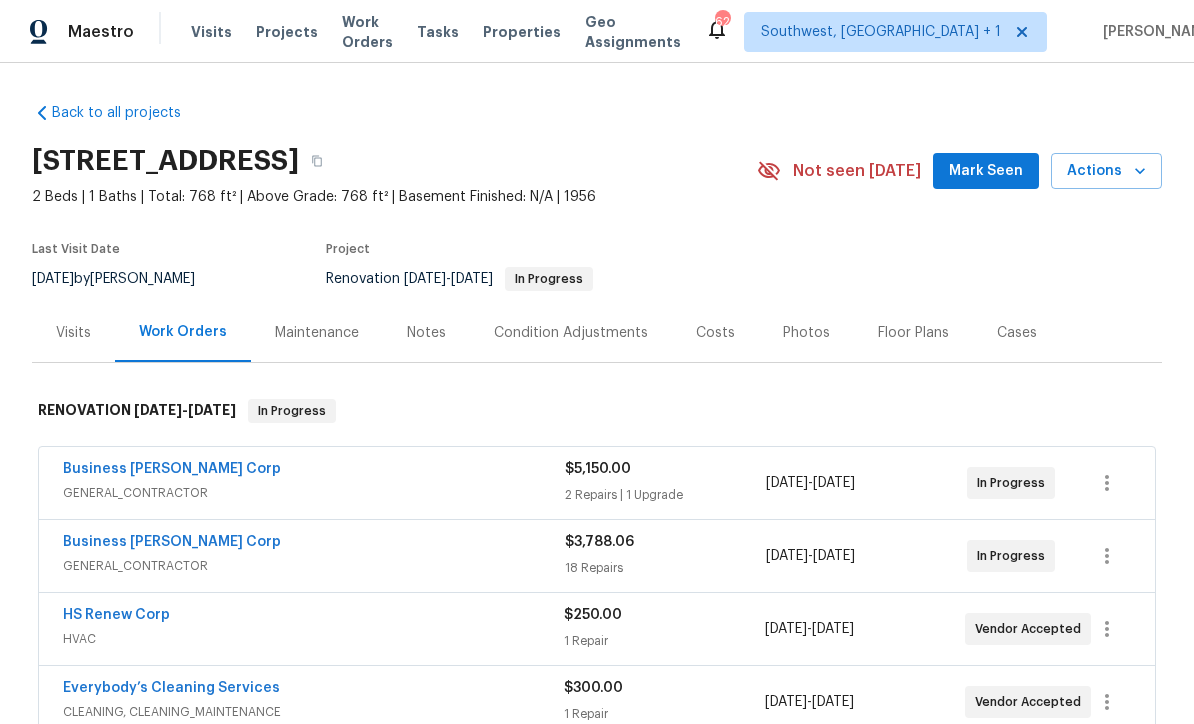 scroll, scrollTop: 0, scrollLeft: 0, axis: both 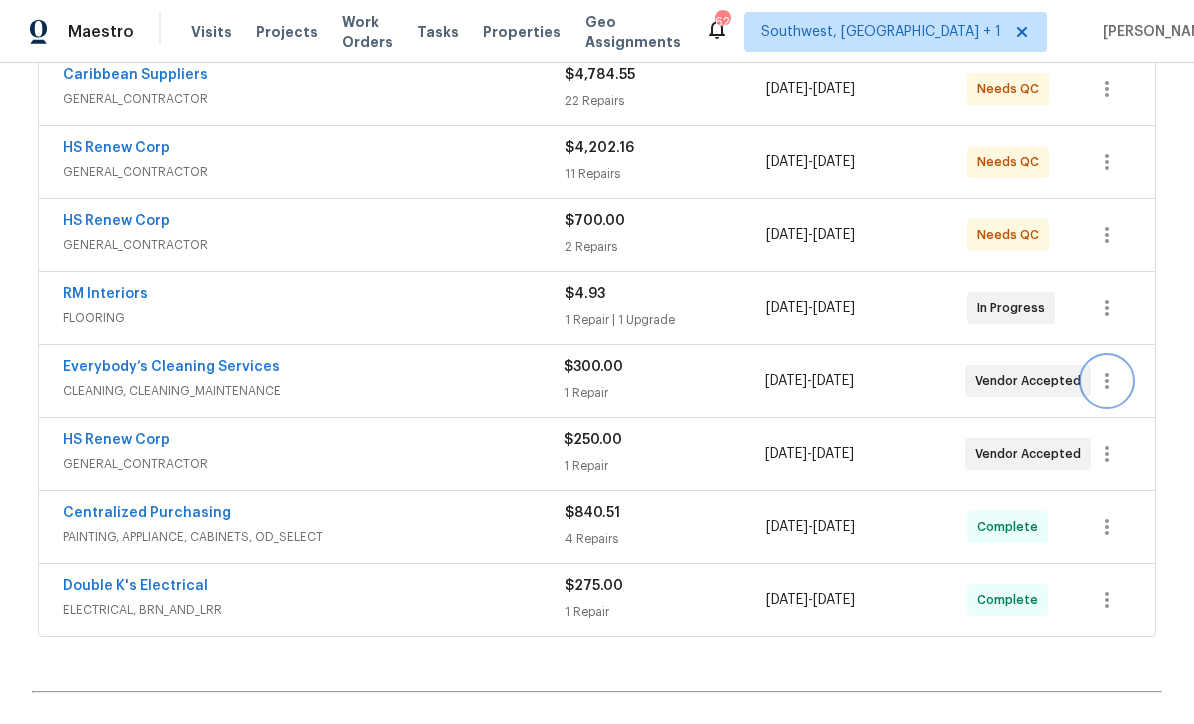 click 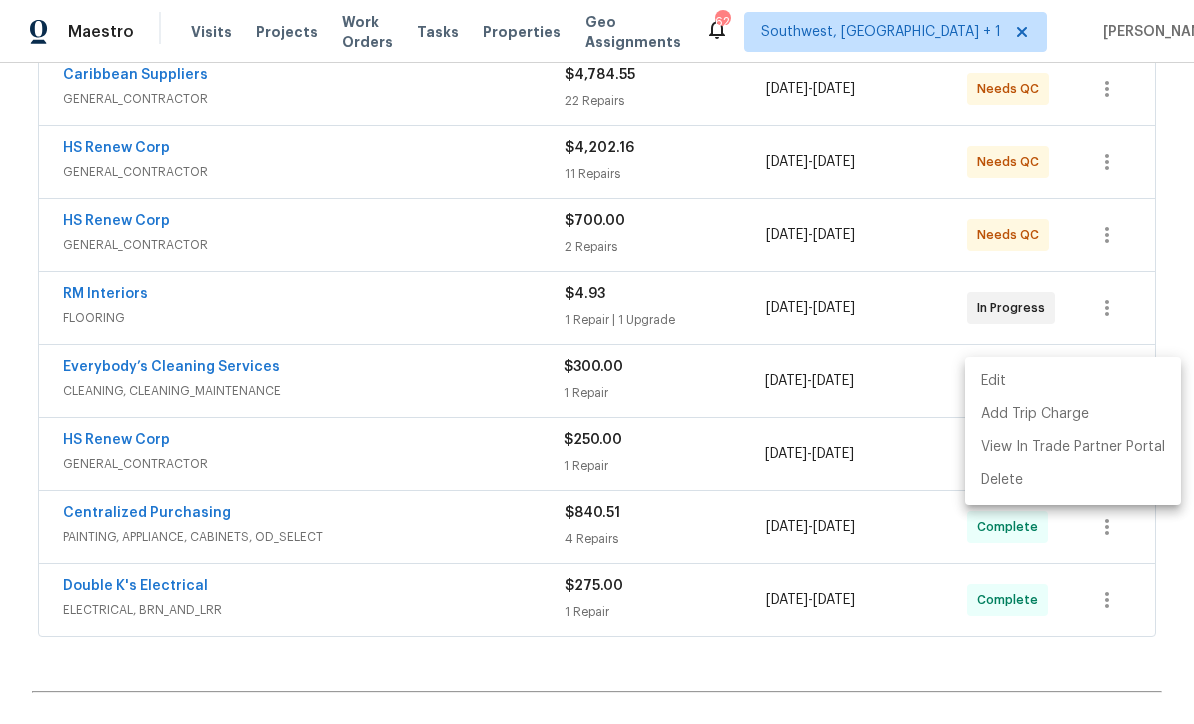 click on "Edit" at bounding box center (1073, 381) 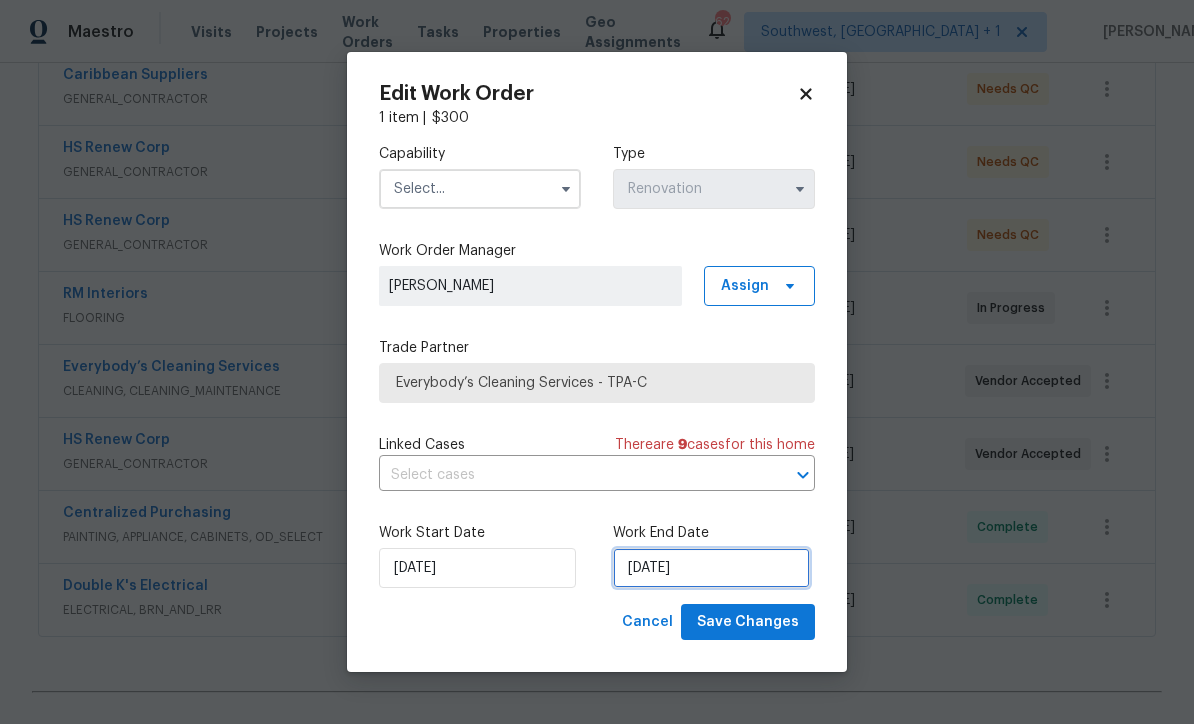 click on "[DATE]" at bounding box center (711, 568) 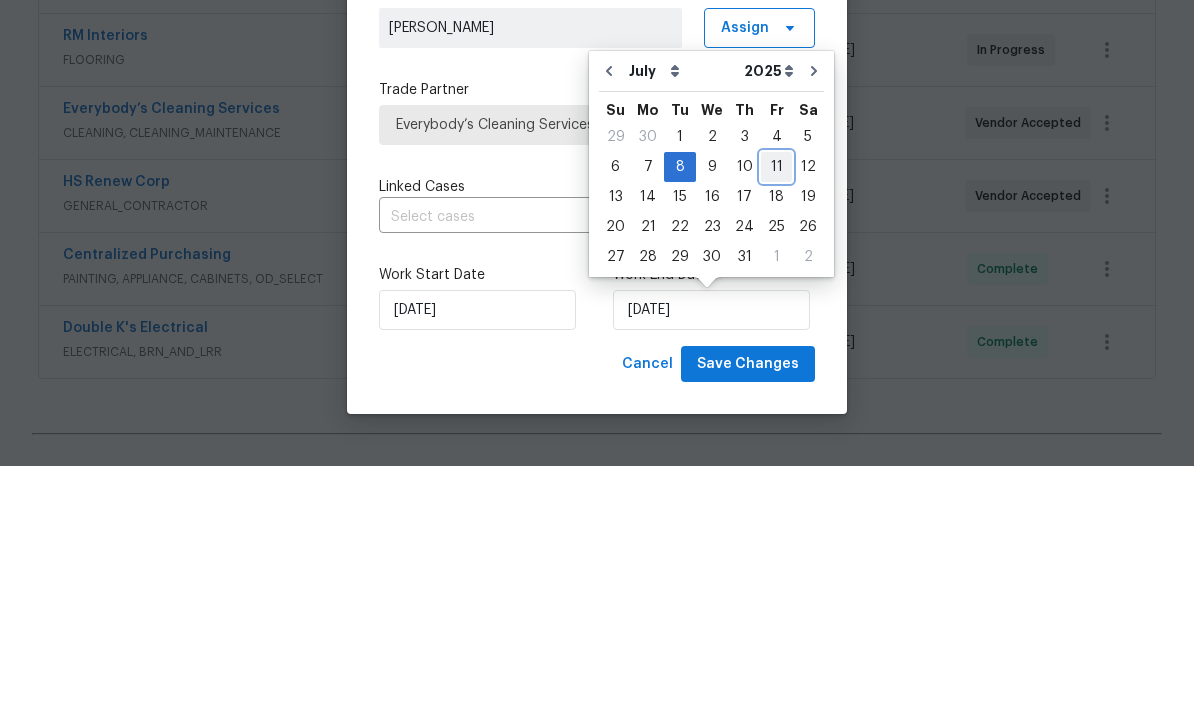 click on "11" at bounding box center (776, 425) 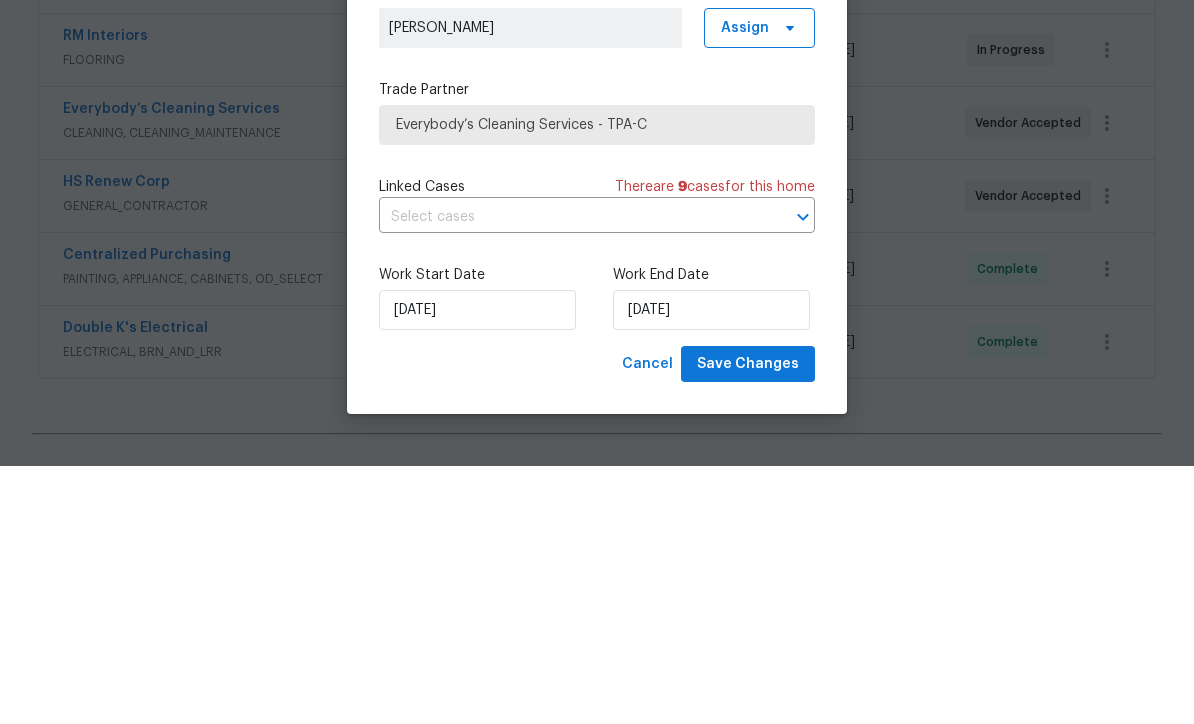 scroll, scrollTop: 66, scrollLeft: 0, axis: vertical 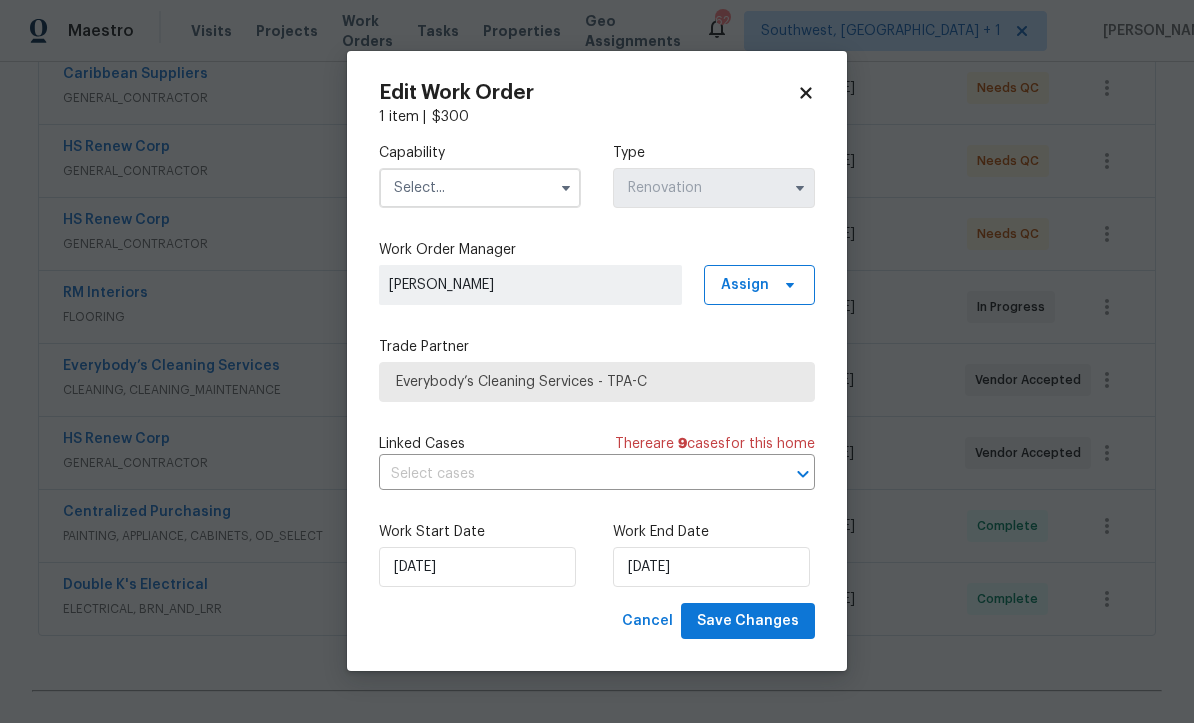 click at bounding box center (480, 189) 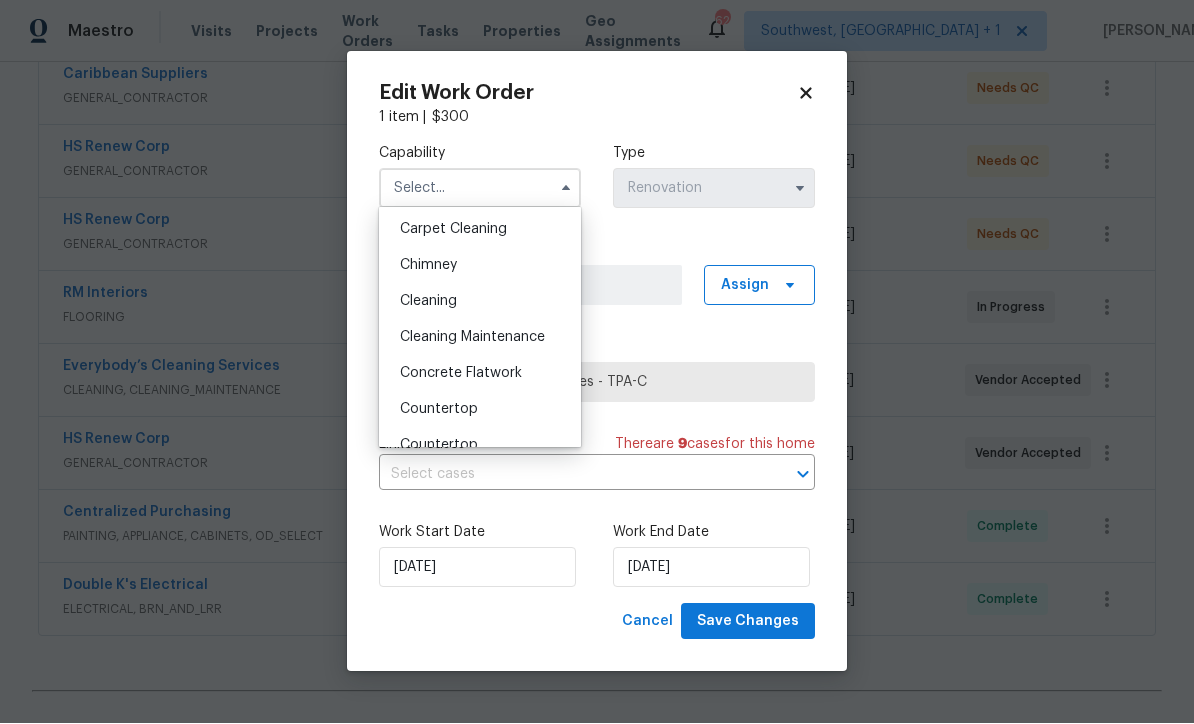 scroll, scrollTop: 225, scrollLeft: 0, axis: vertical 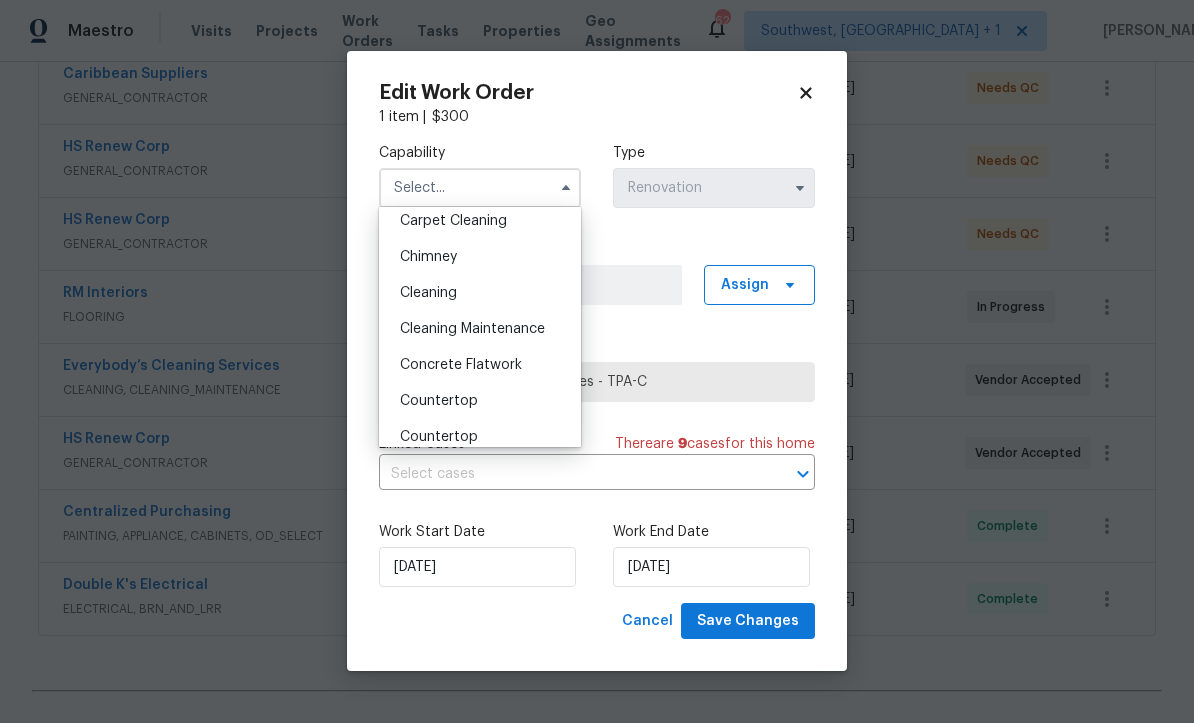 click on "Cleaning" at bounding box center (480, 294) 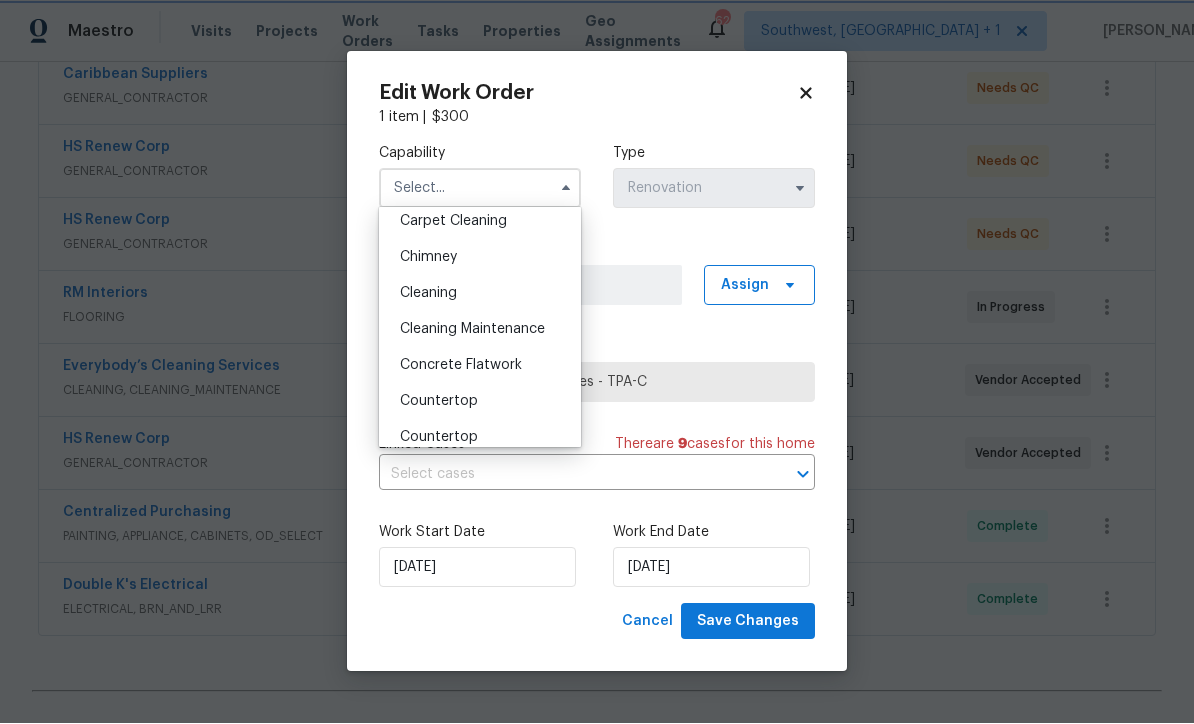 type on "Cleaning" 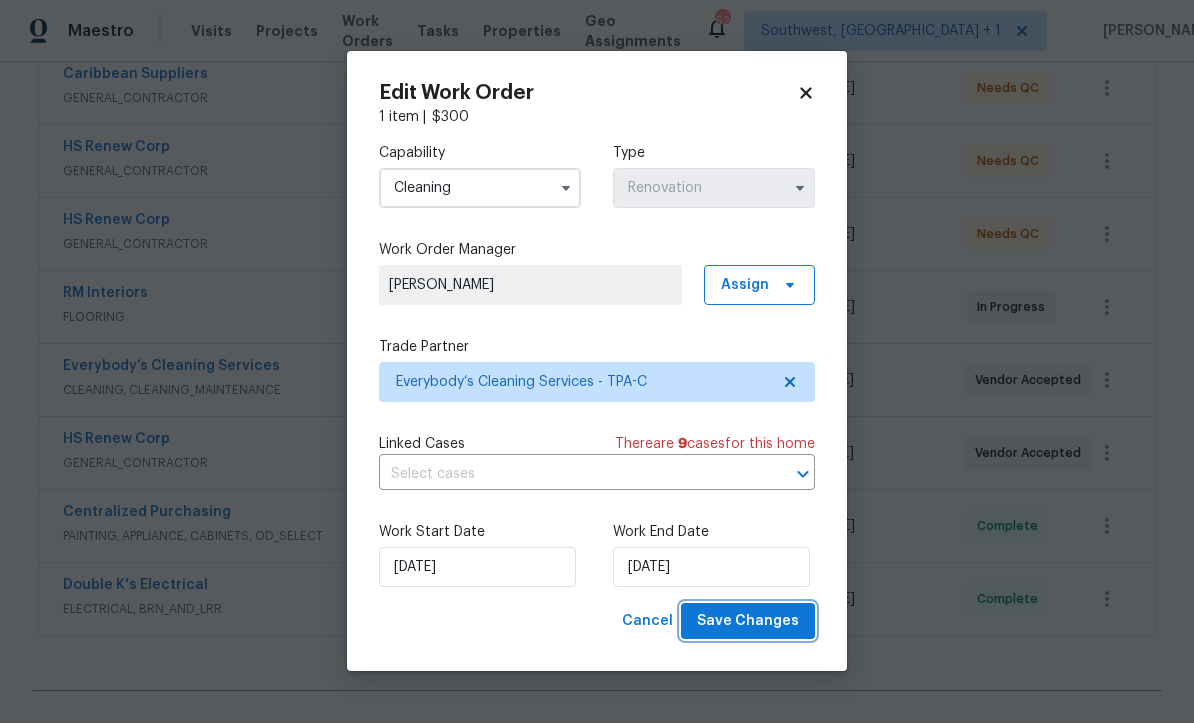 click on "Save Changes" at bounding box center (748, 622) 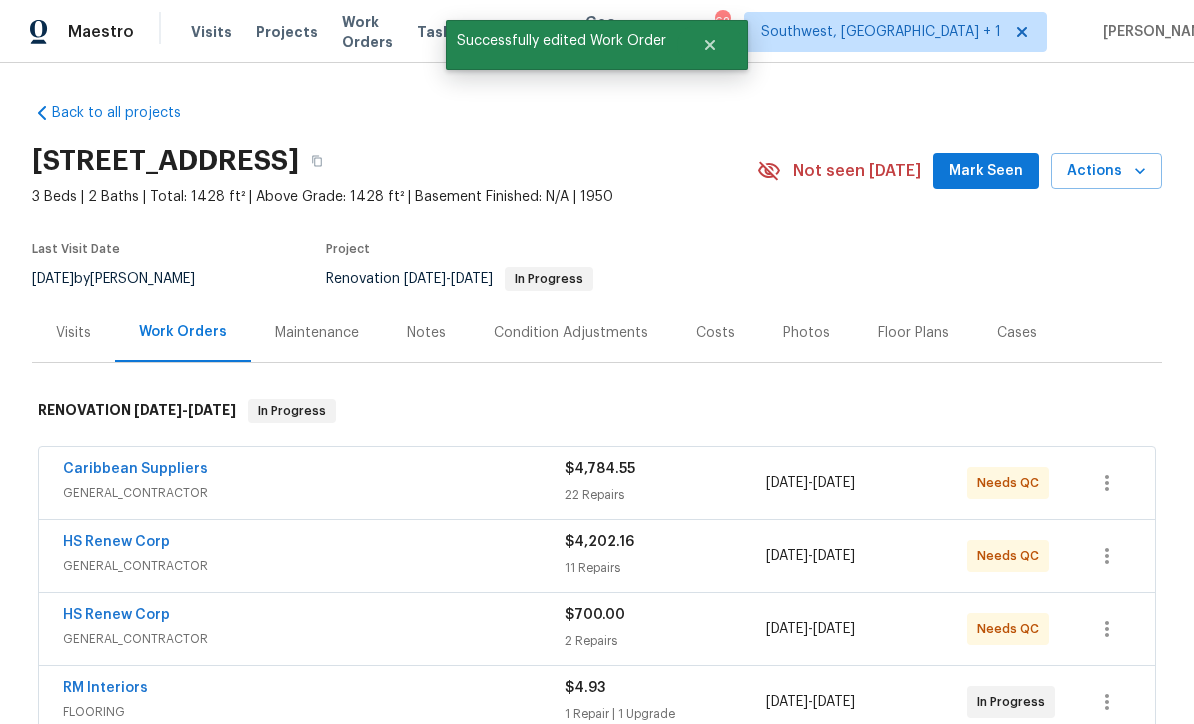 scroll, scrollTop: 0, scrollLeft: 0, axis: both 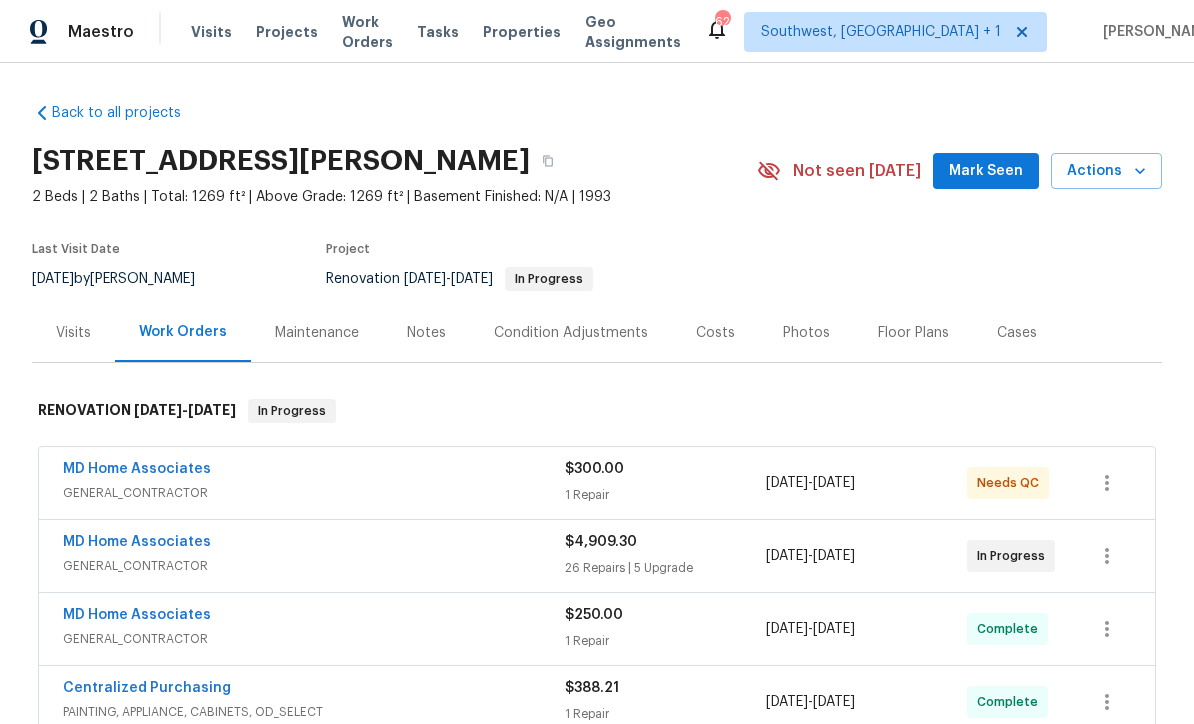 click on "Notes" at bounding box center (426, 332) 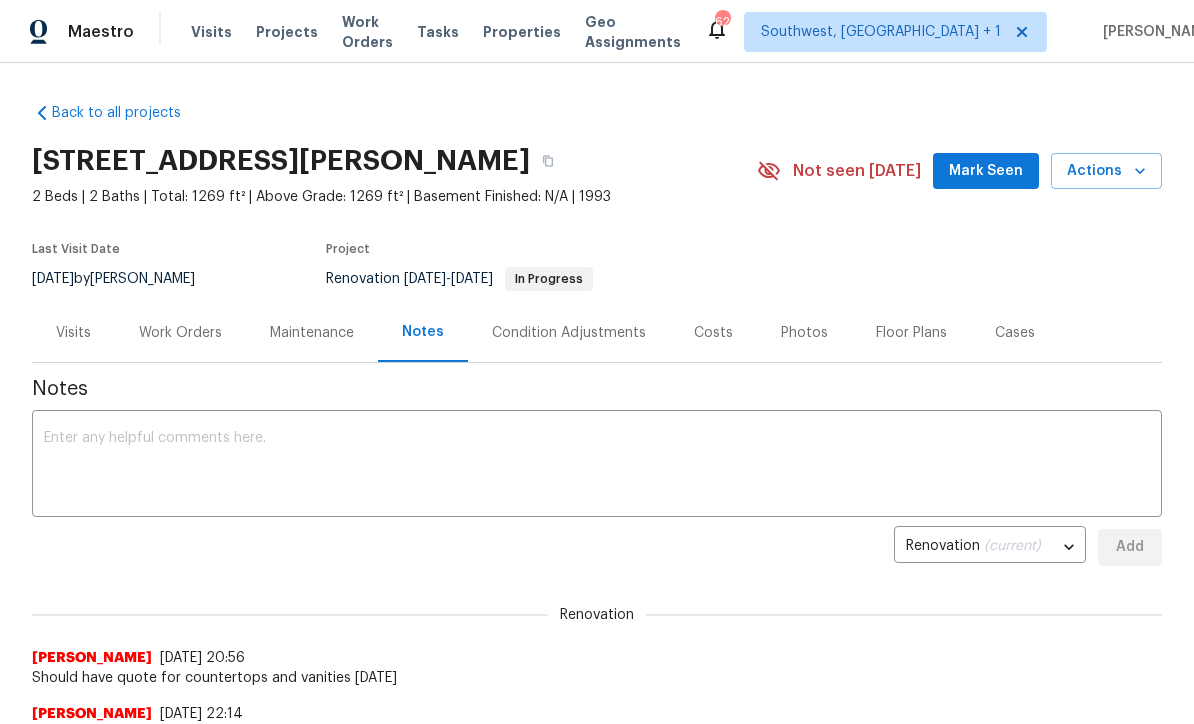 click at bounding box center [597, 466] 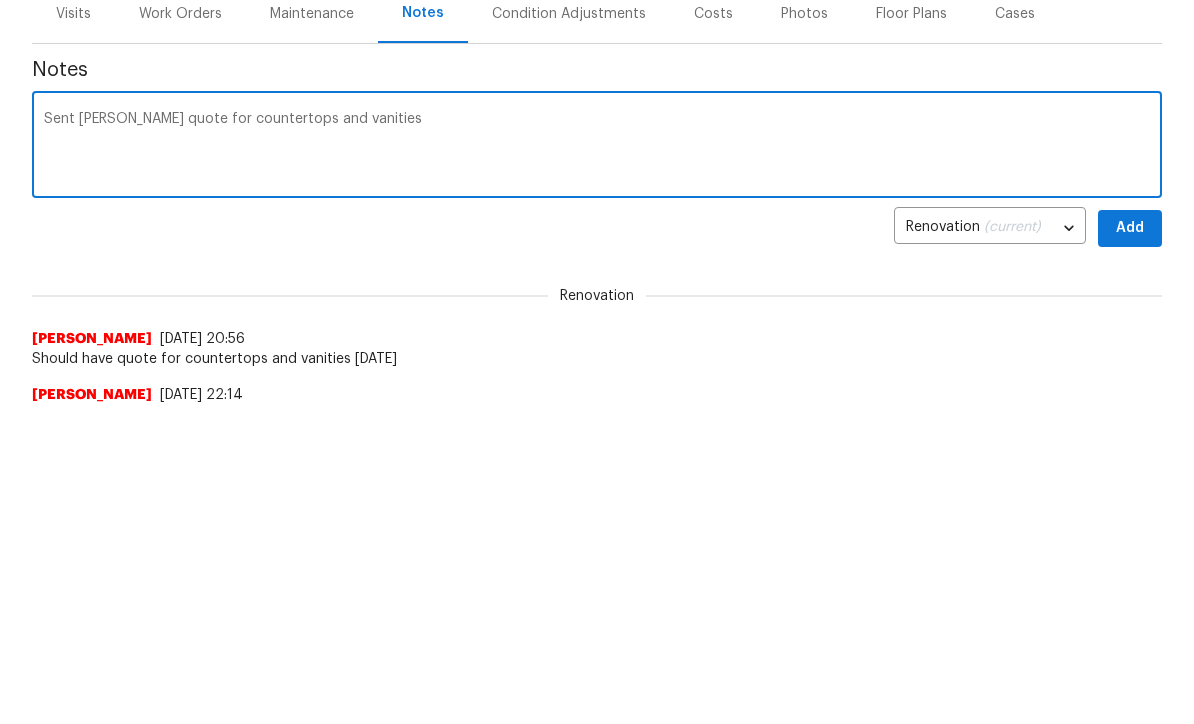 type on "Sent Mayes quote for countertops and vanities" 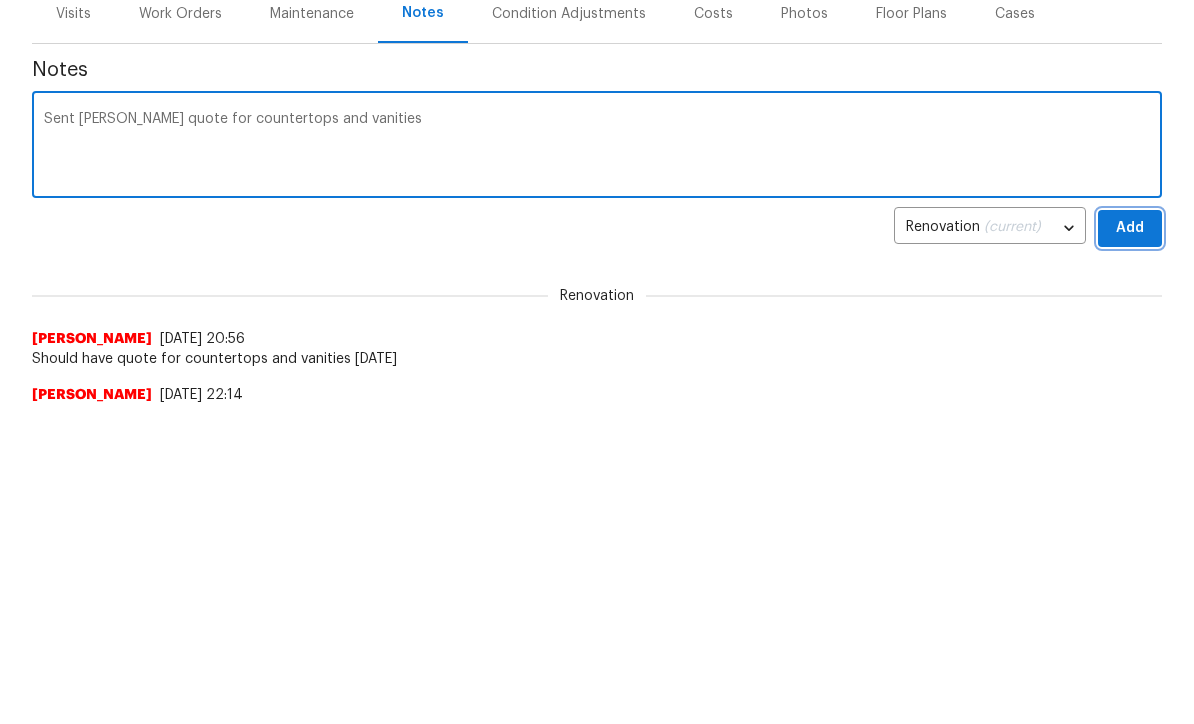 click on "Add" at bounding box center [1130, 547] 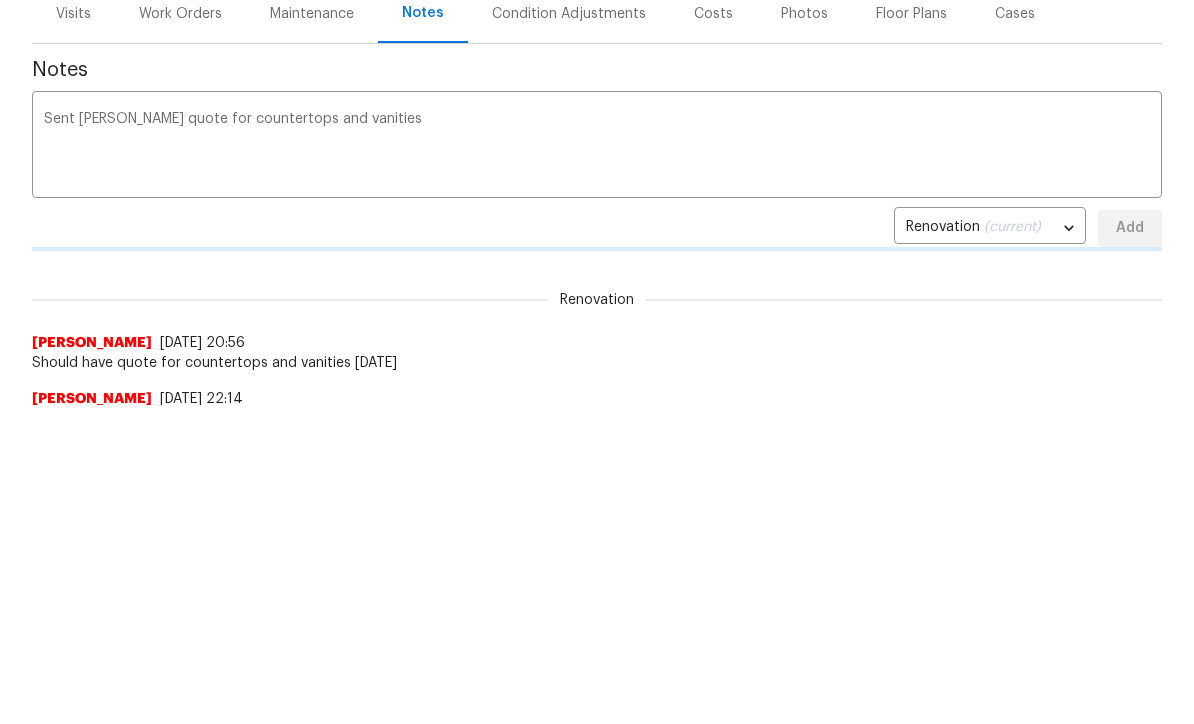 scroll, scrollTop: 319, scrollLeft: 0, axis: vertical 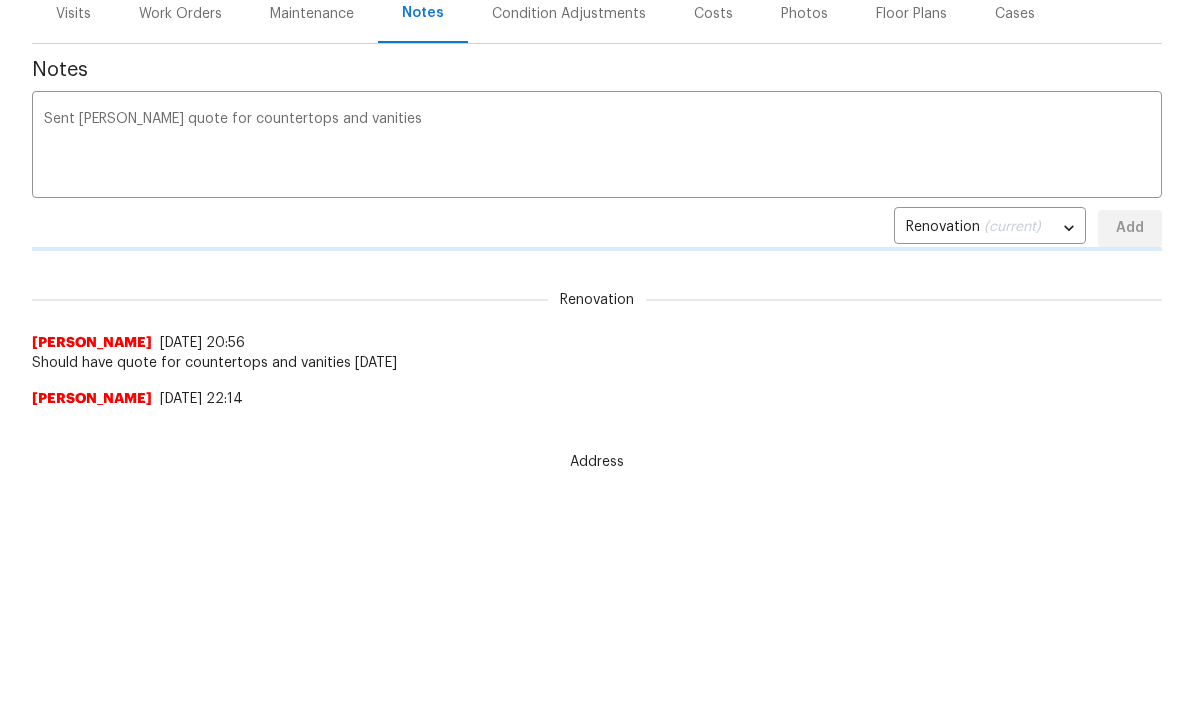 type 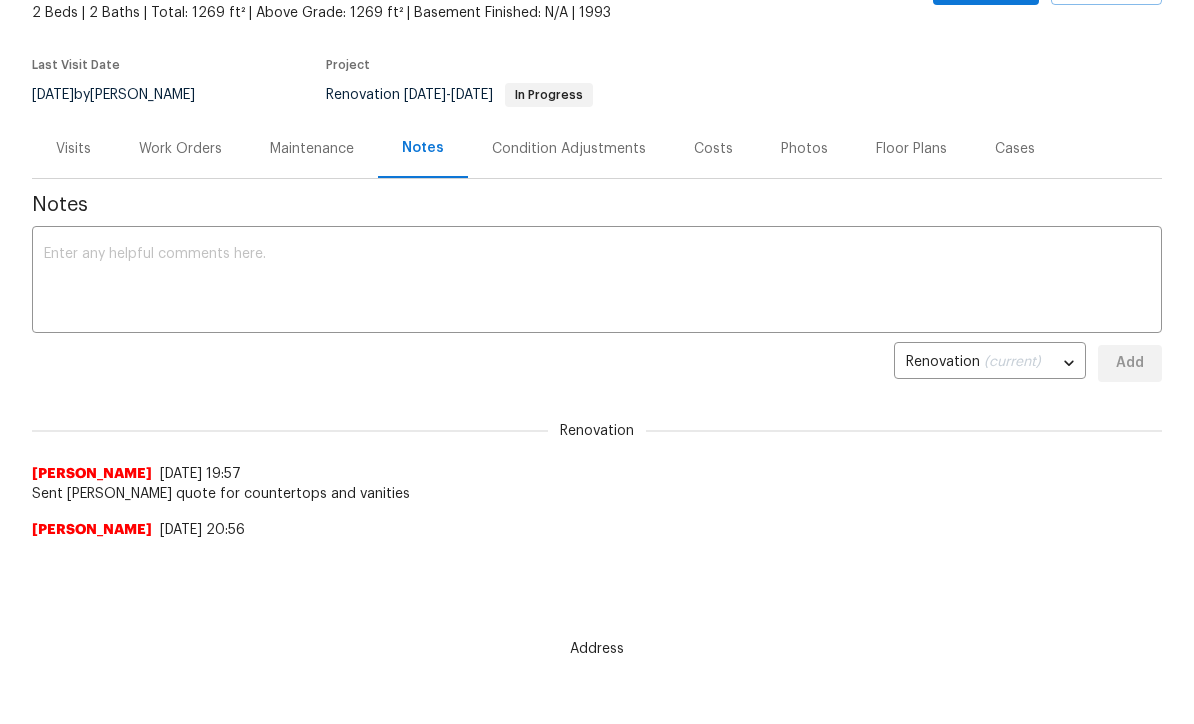 scroll, scrollTop: 0, scrollLeft: 0, axis: both 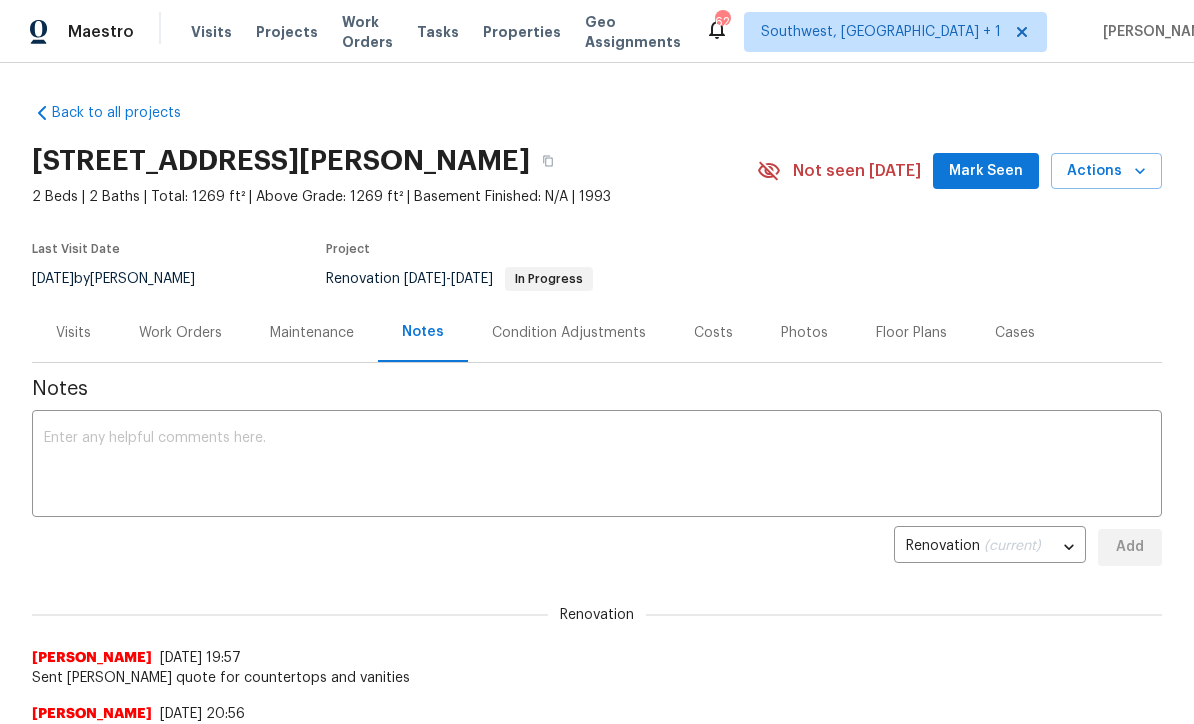 click on "Work Orders" at bounding box center [180, 333] 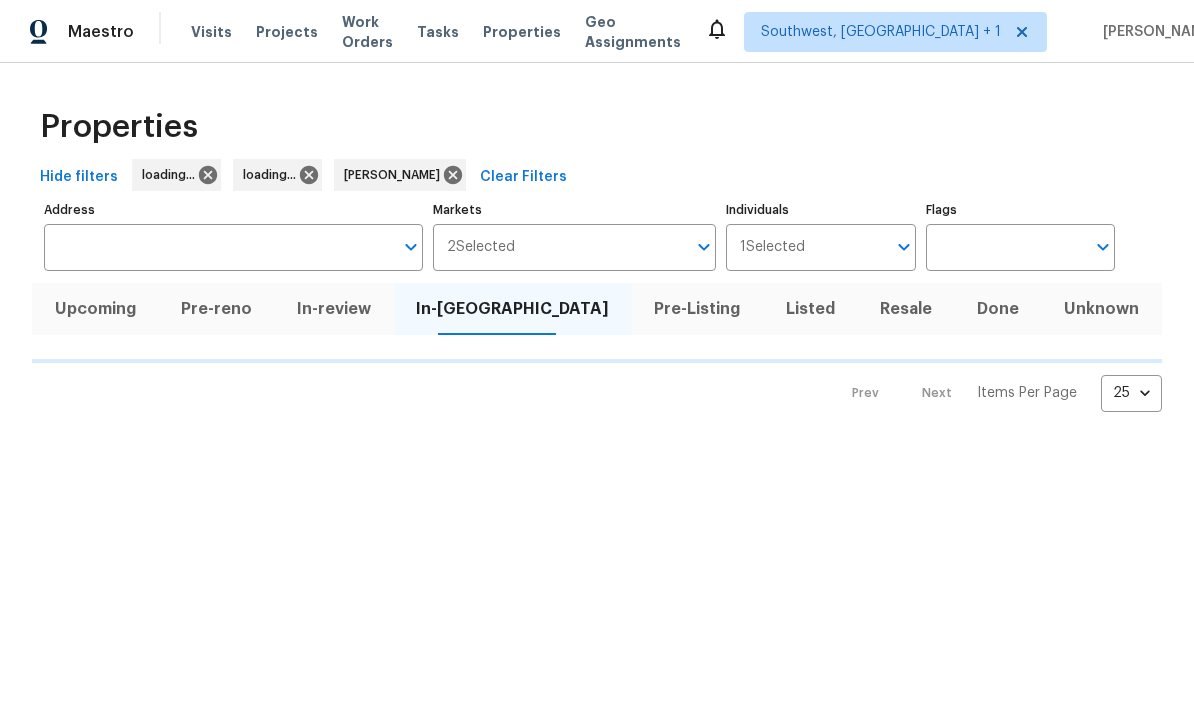 scroll, scrollTop: 105, scrollLeft: 0, axis: vertical 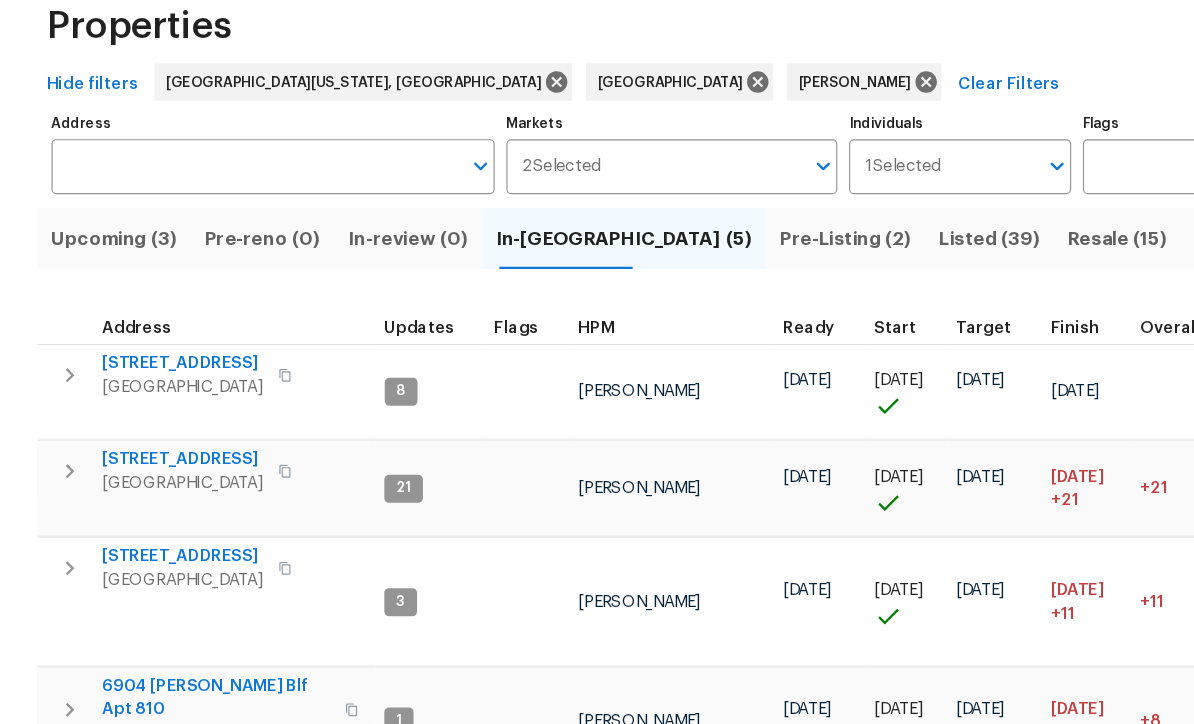 click on "Upcoming (3)" at bounding box center (97, 309) 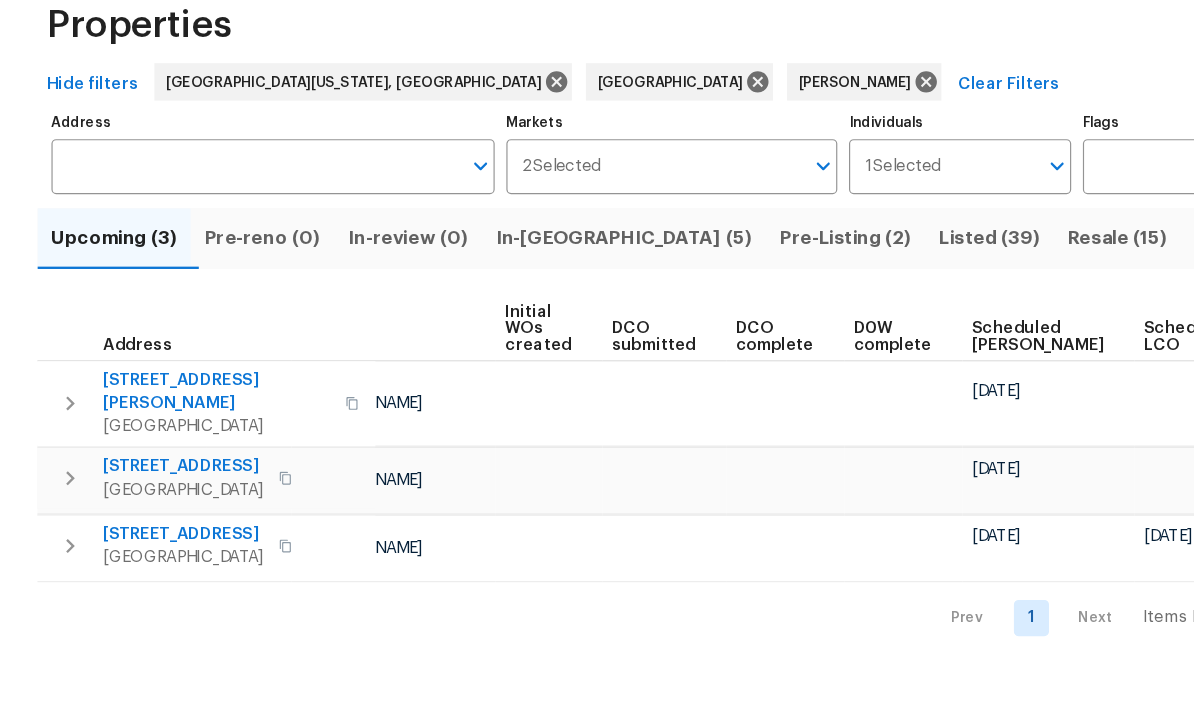 scroll, scrollTop: 0, scrollLeft: 143, axis: horizontal 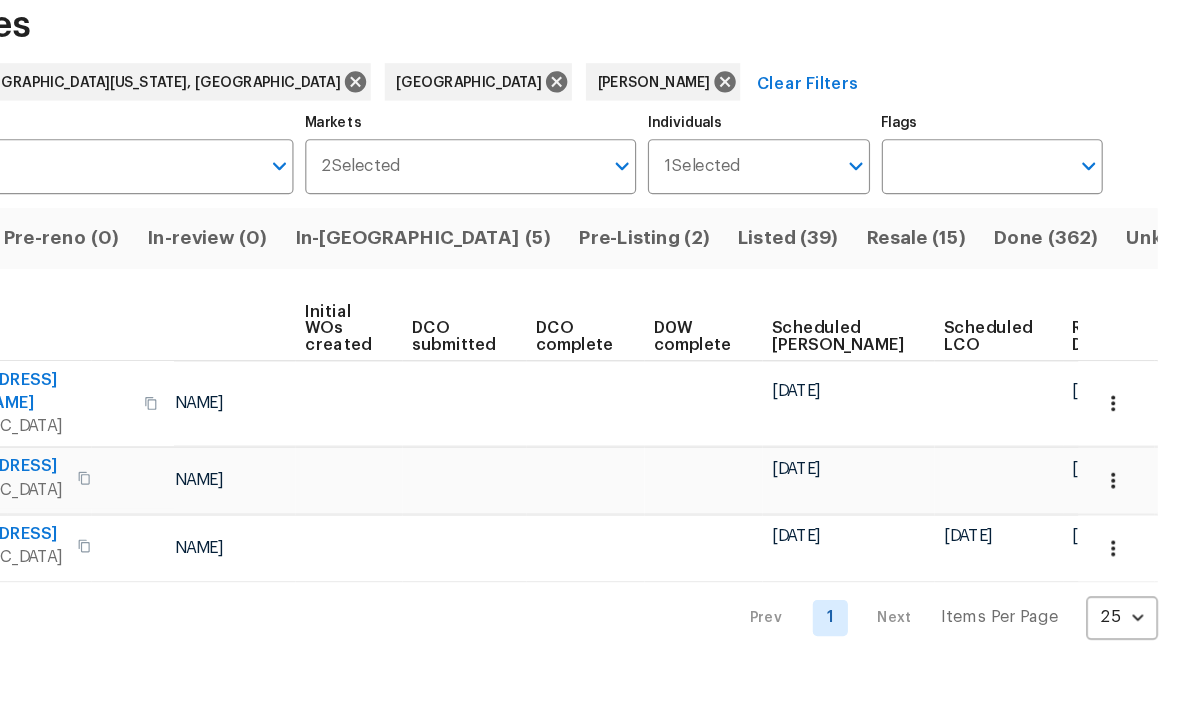 click on "Ready Date" at bounding box center (1111, 393) 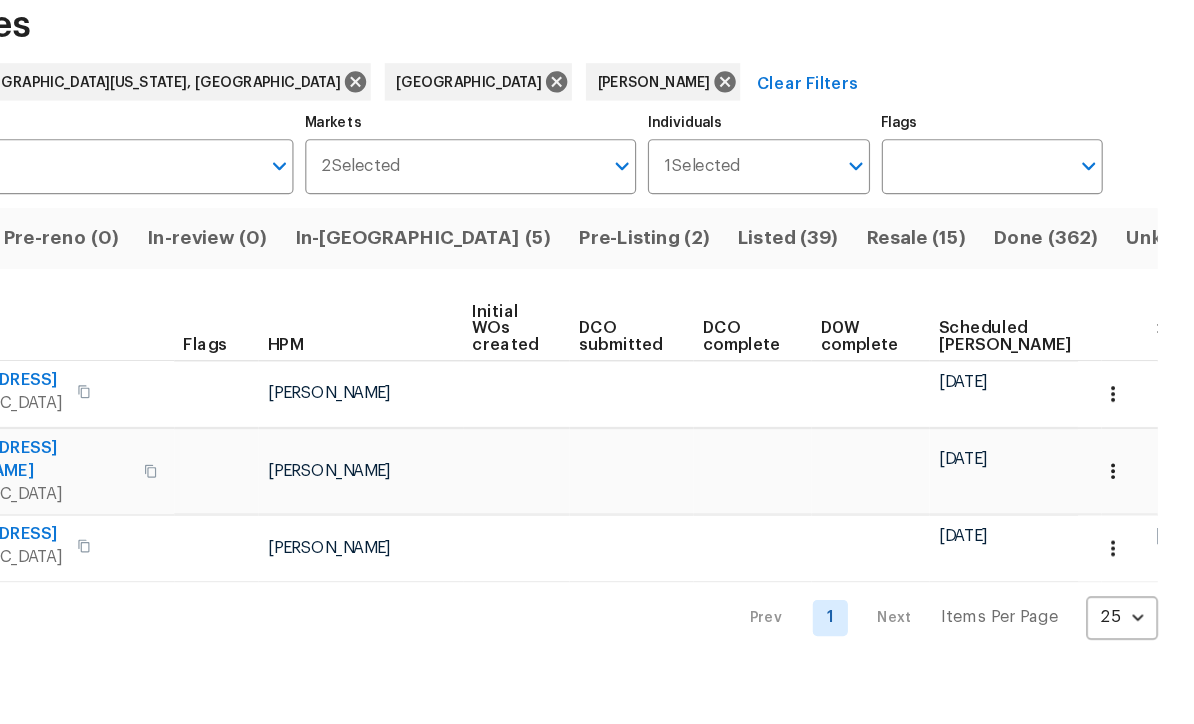 scroll, scrollTop: 0, scrollLeft: 0, axis: both 